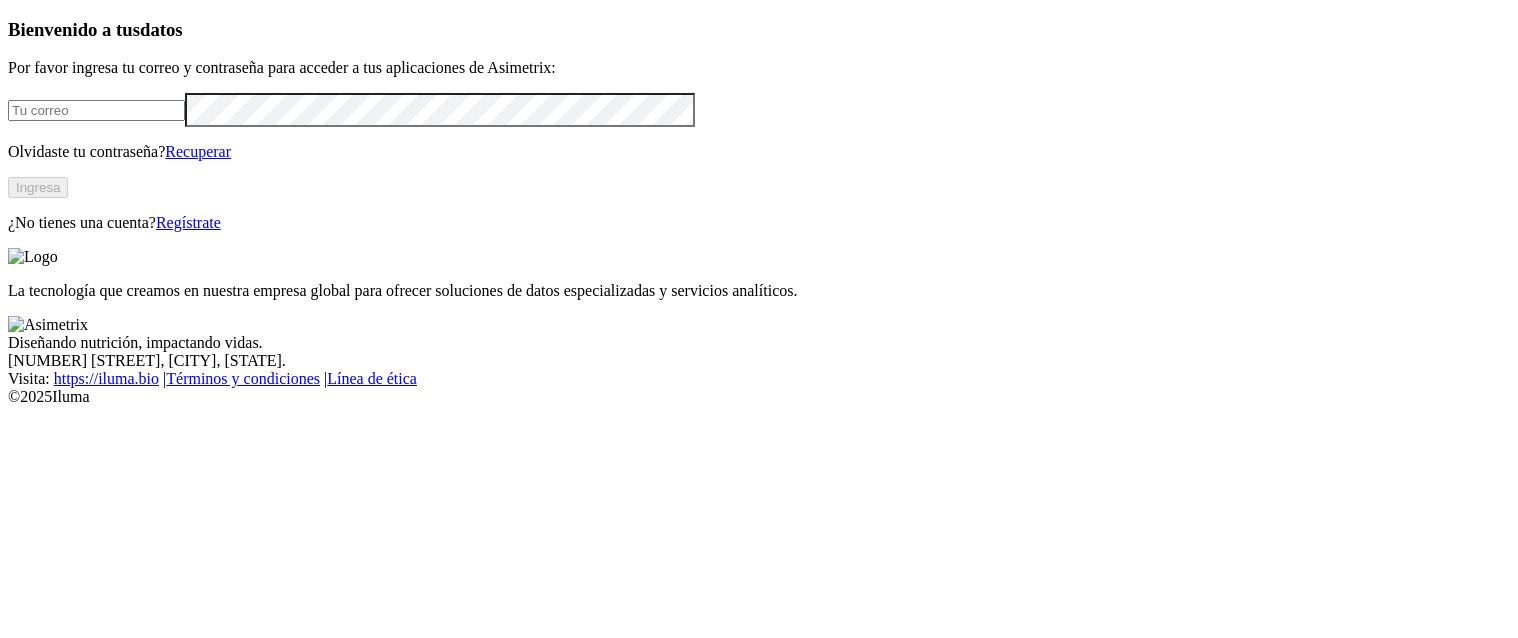scroll, scrollTop: 0, scrollLeft: 0, axis: both 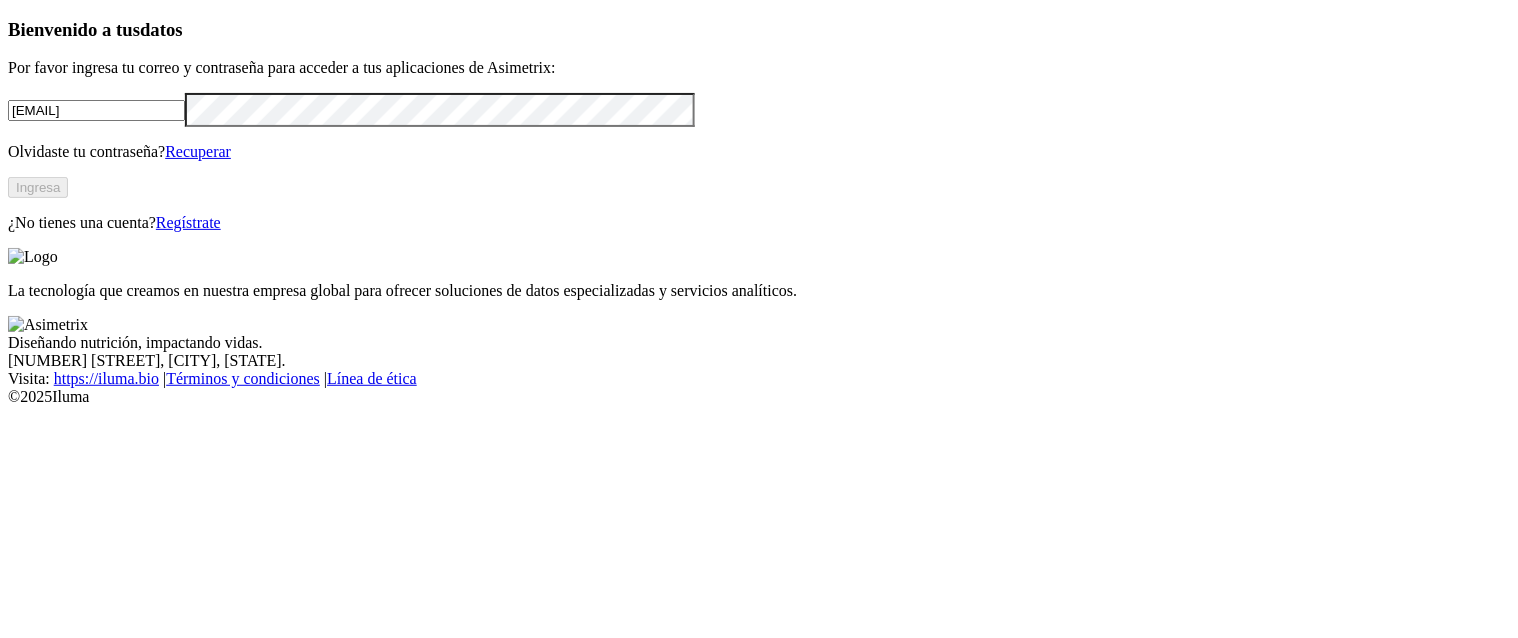 drag, startPoint x: 0, startPoint y: 0, endPoint x: 287, endPoint y: 149, distance: 323.37286 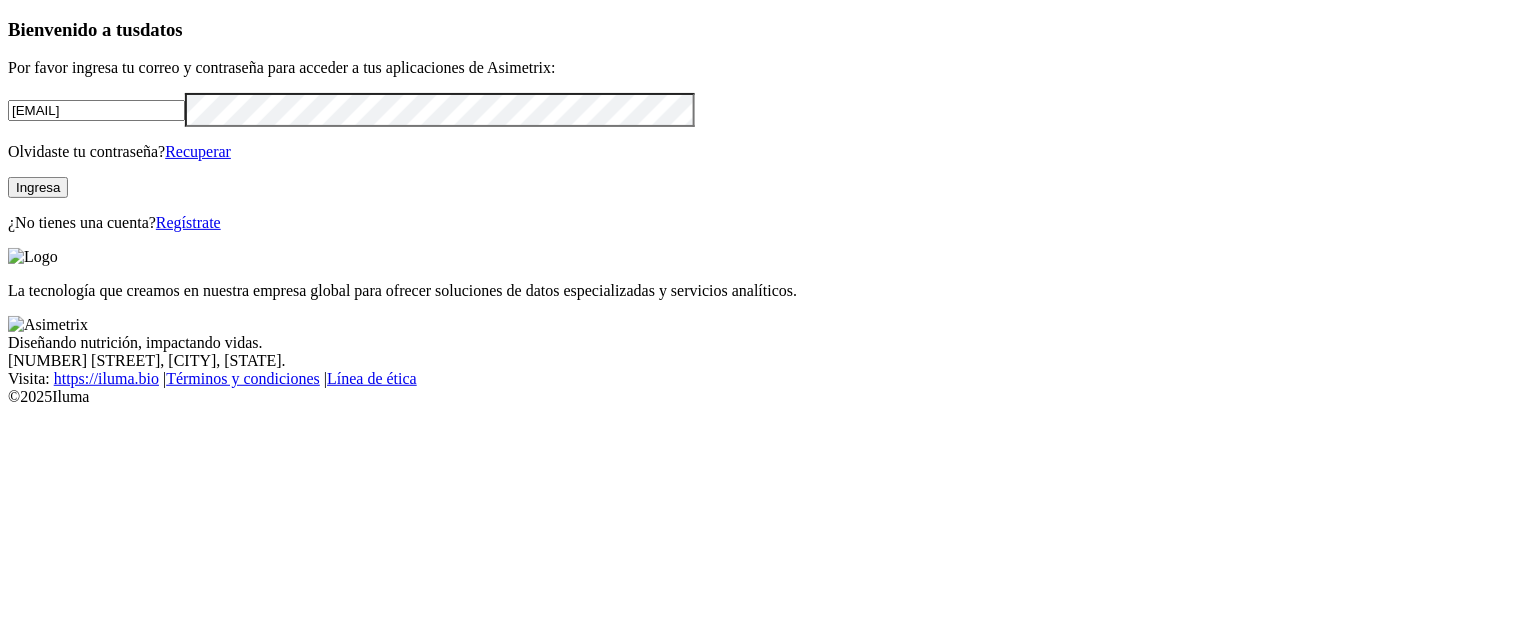 click on "[USERNAME]@[DOMAIN].co" at bounding box center (96, 110) 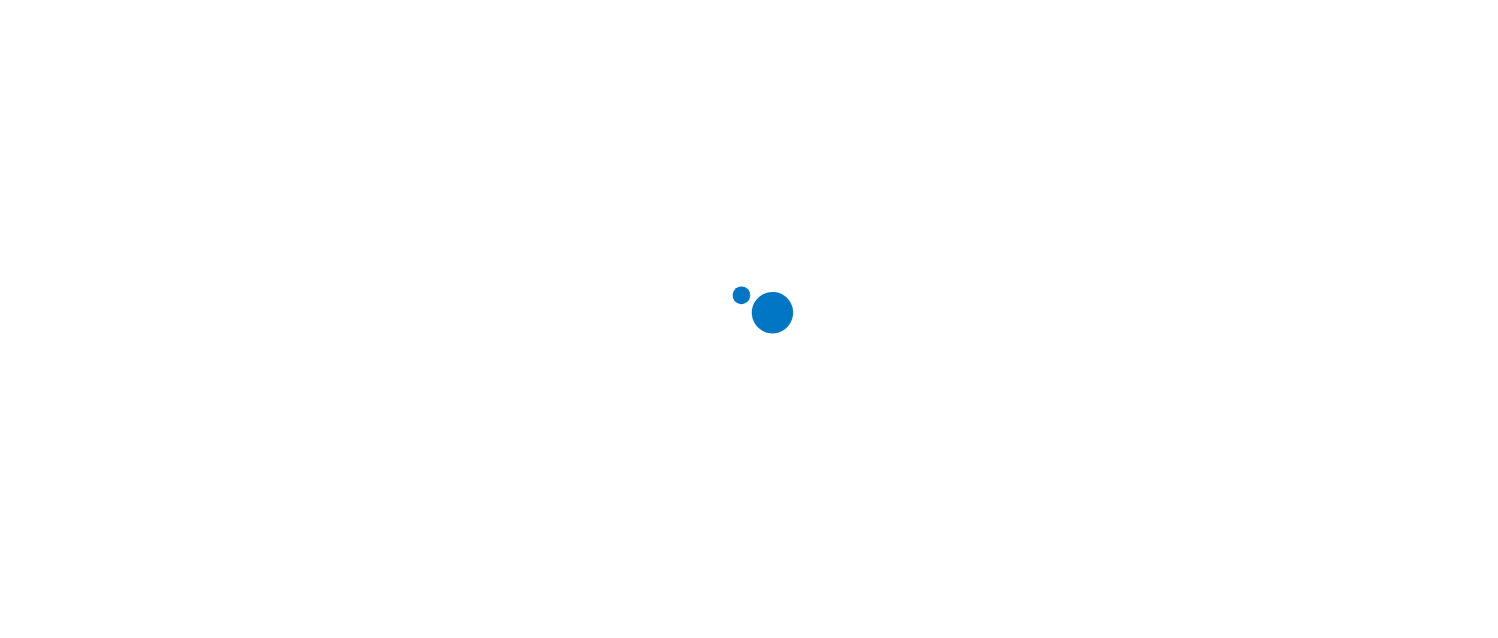 scroll, scrollTop: 0, scrollLeft: 0, axis: both 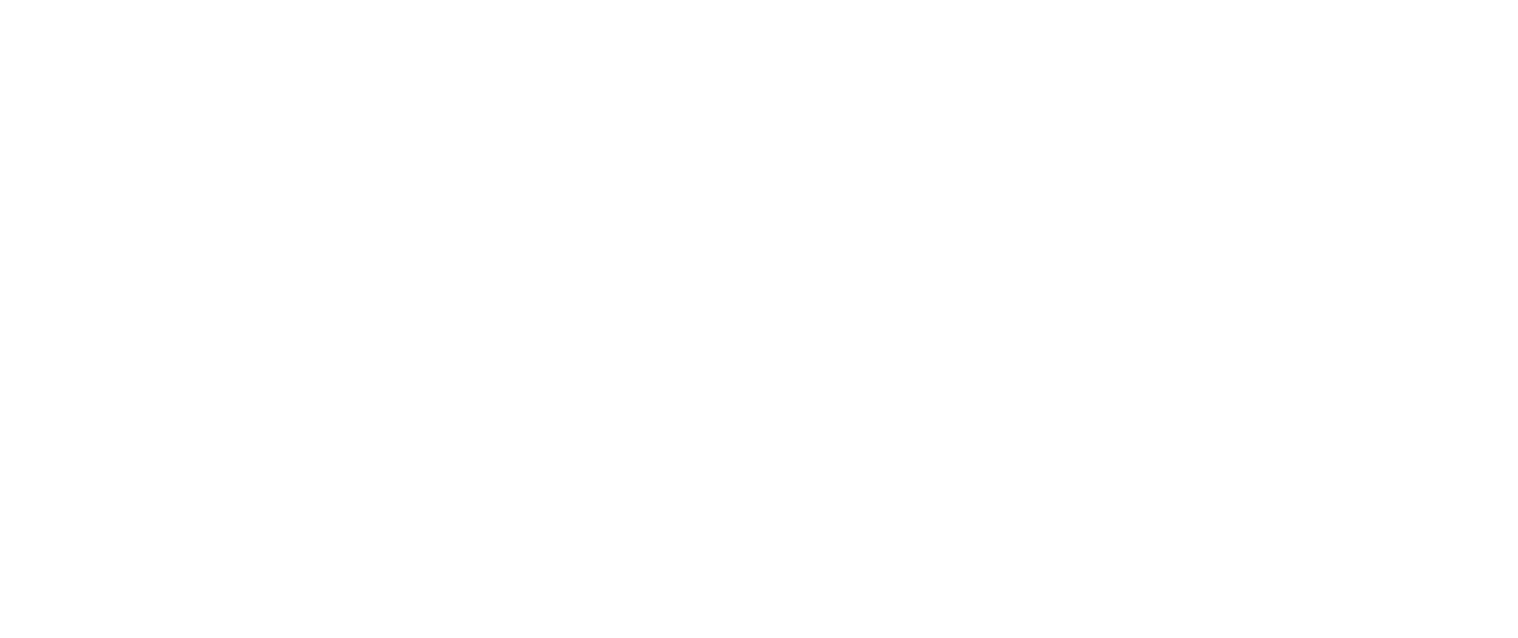 click 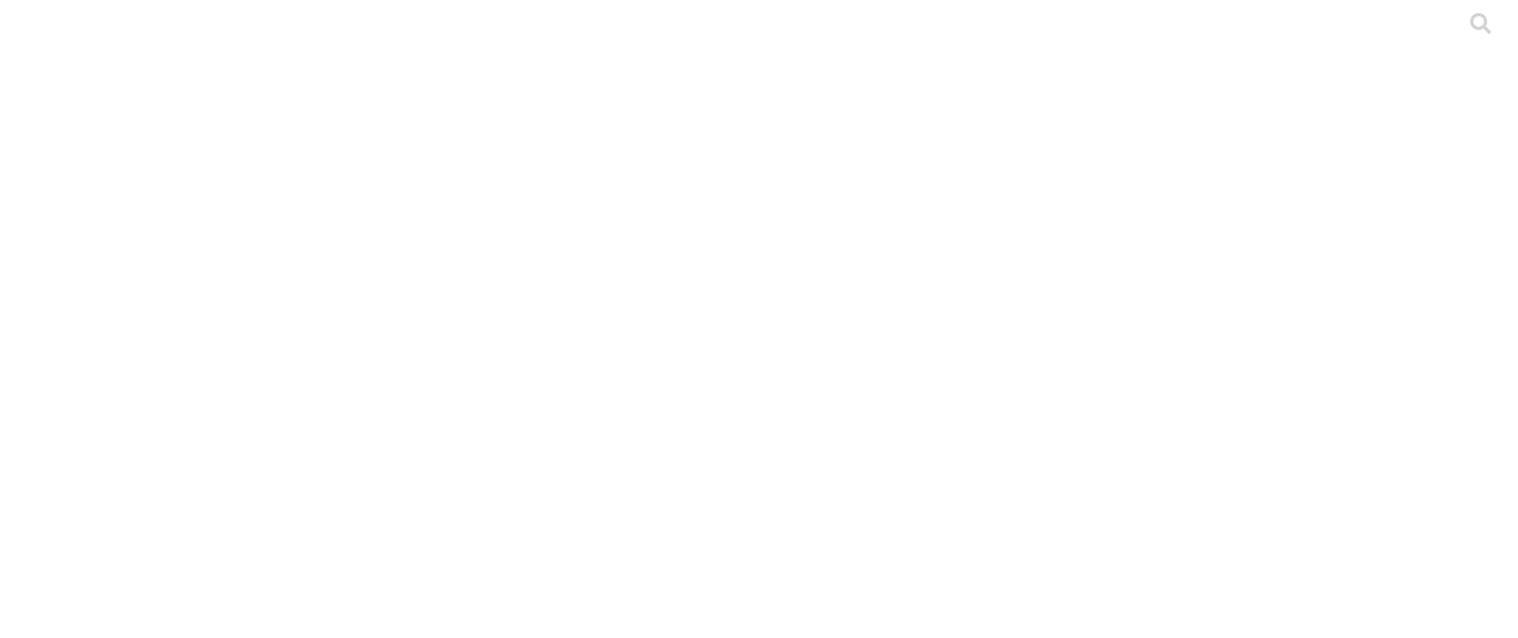 click on ".cls-1 {
fill: #d6d6d6;
}
ETL" at bounding box center (759, 3181) 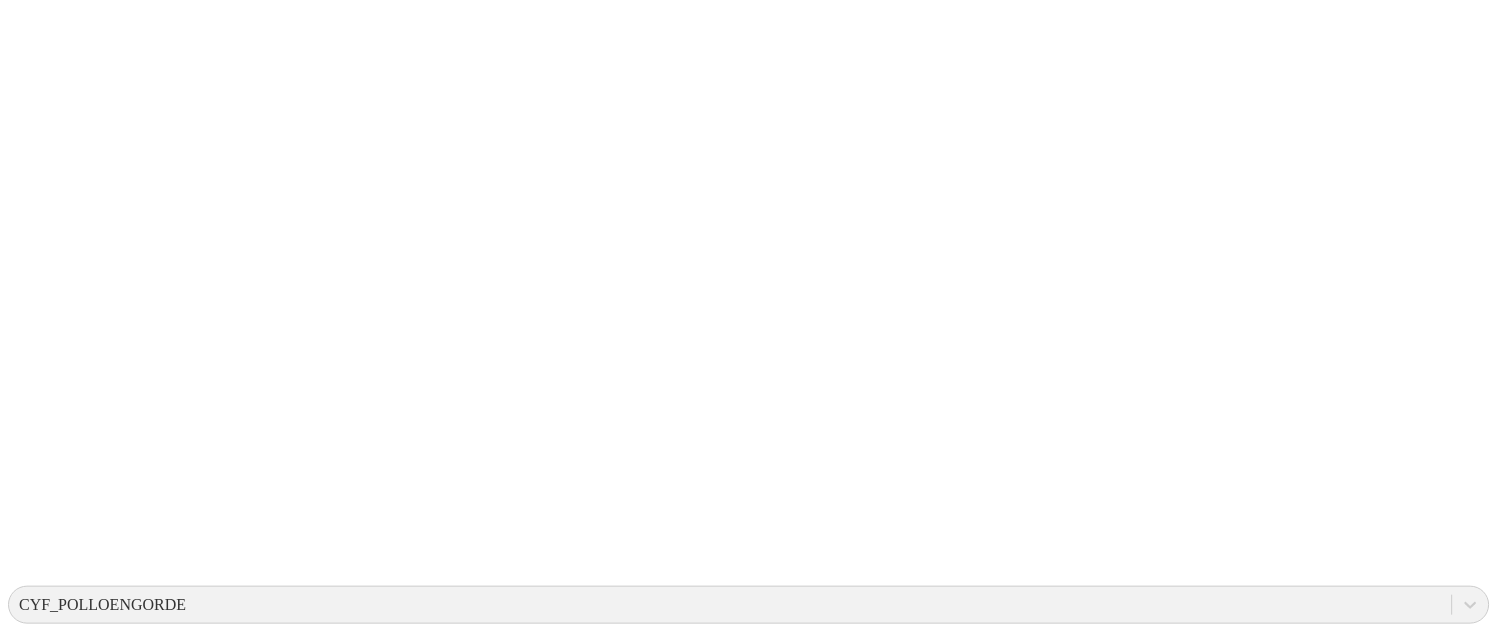 scroll, scrollTop: 0, scrollLeft: 0, axis: both 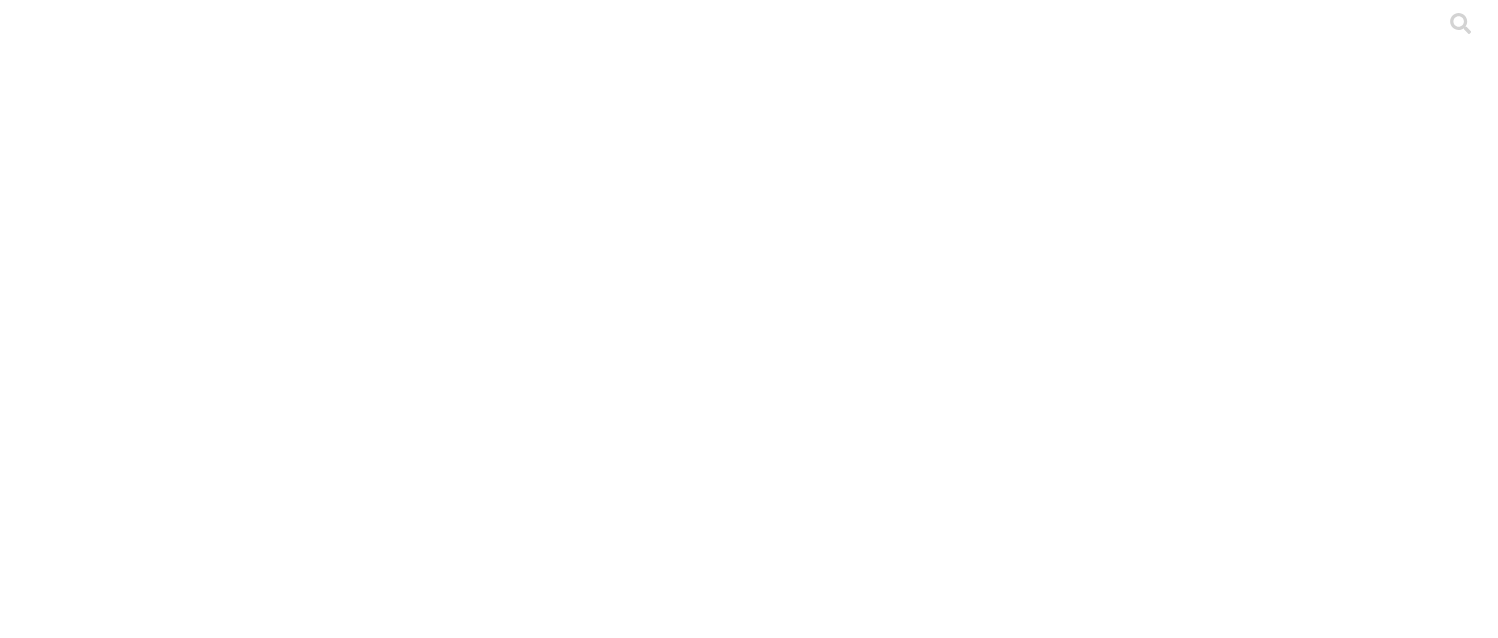 click on "ETL" at bounding box center (80, 2321) 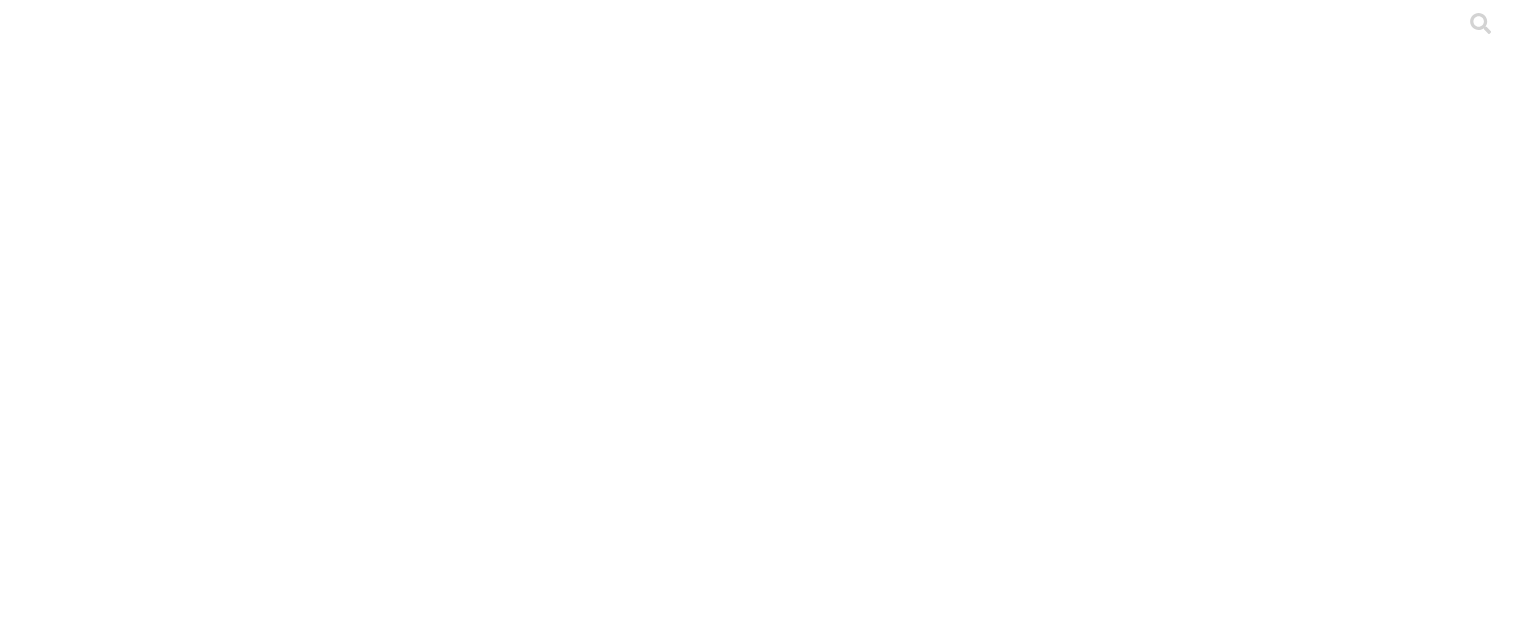 click on "CYF_POLLOENGORDE" at bounding box center [102, 831] 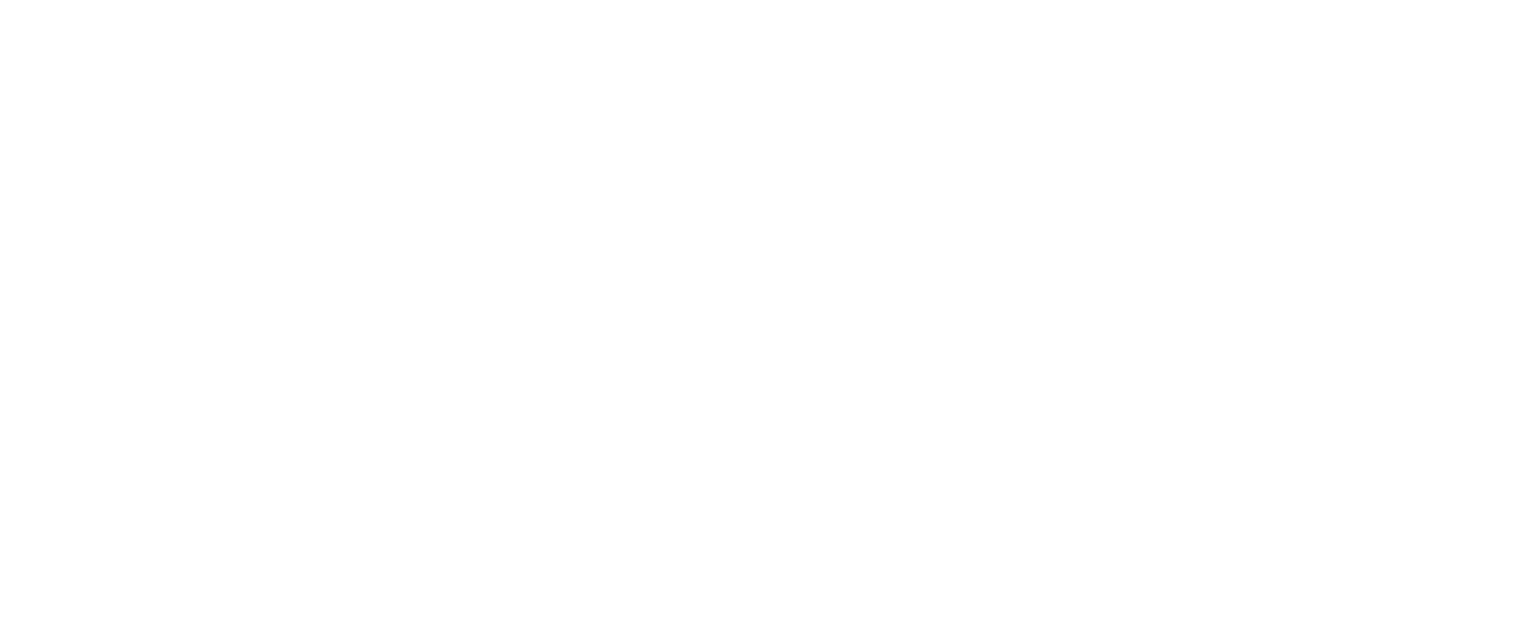 click 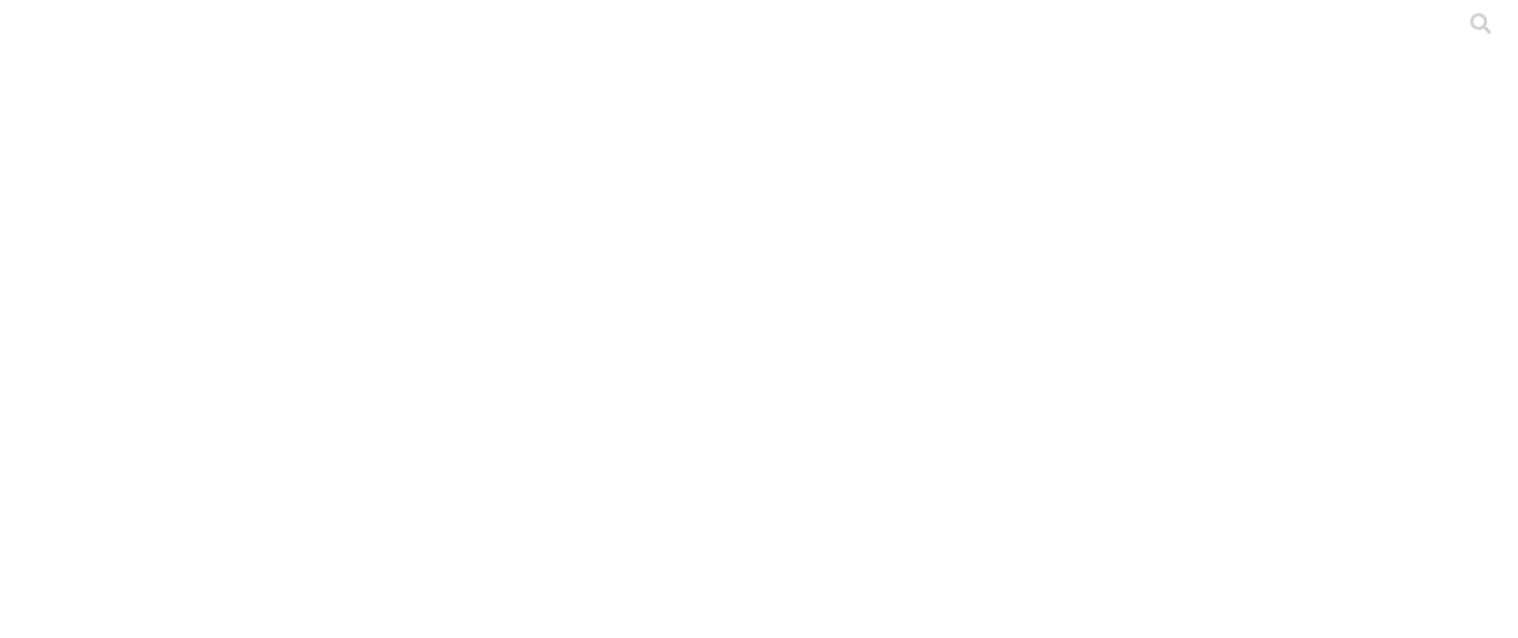 click on ".cls-1 {
fill: #d6d6d6;
}
ETL" at bounding box center [759, 3181] 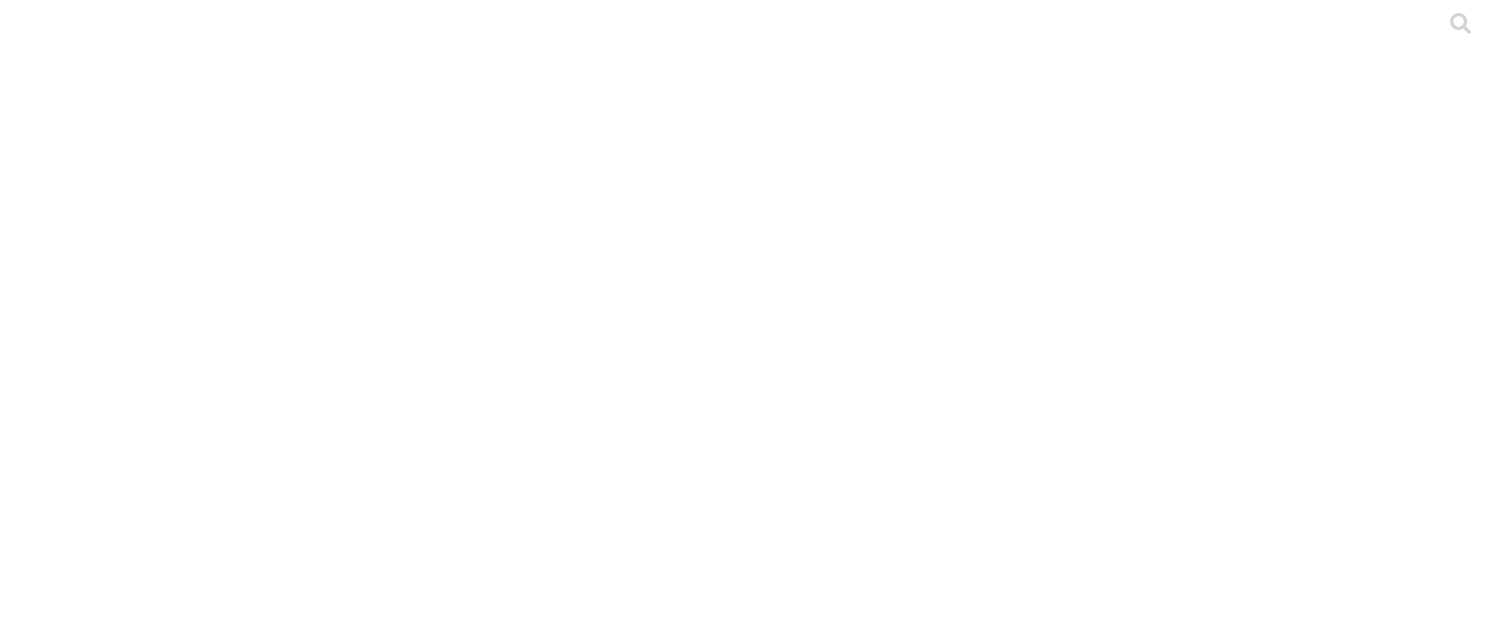 click at bounding box center (96, 2263) 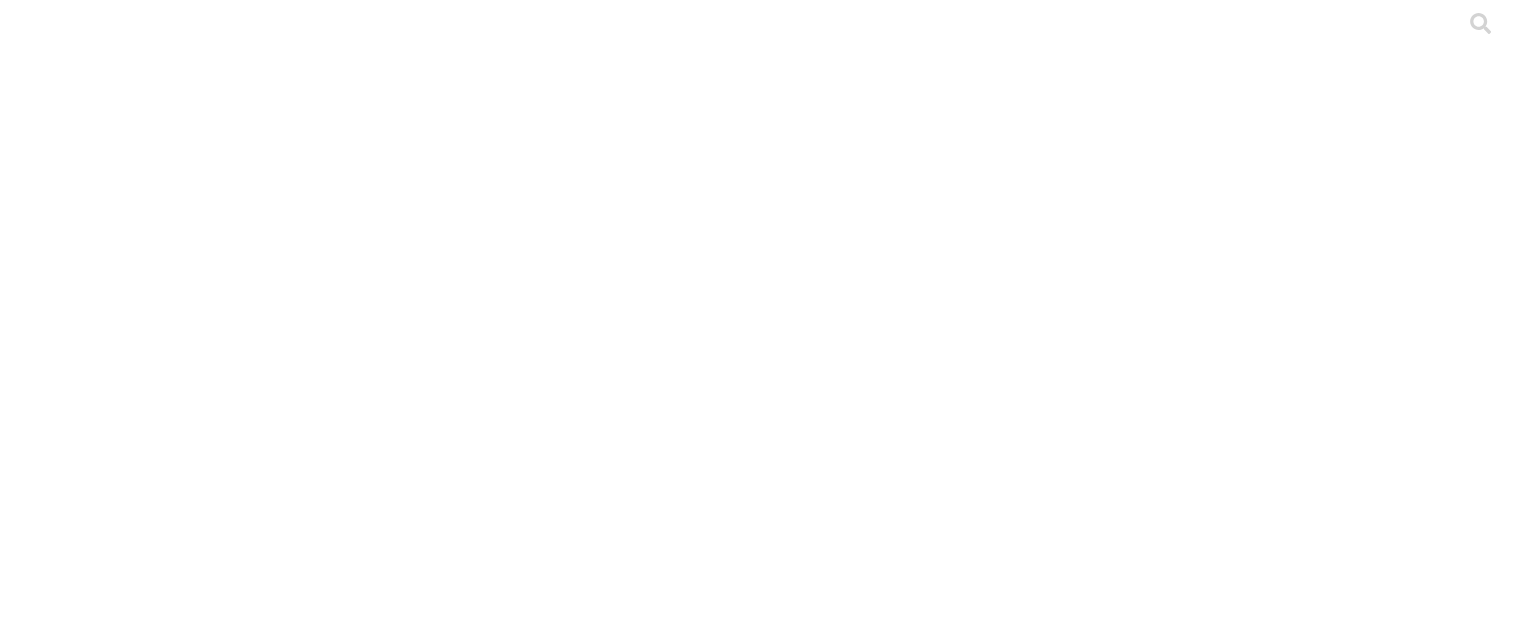 click on "dca v2 galpon #" at bounding box center [96, 2279] 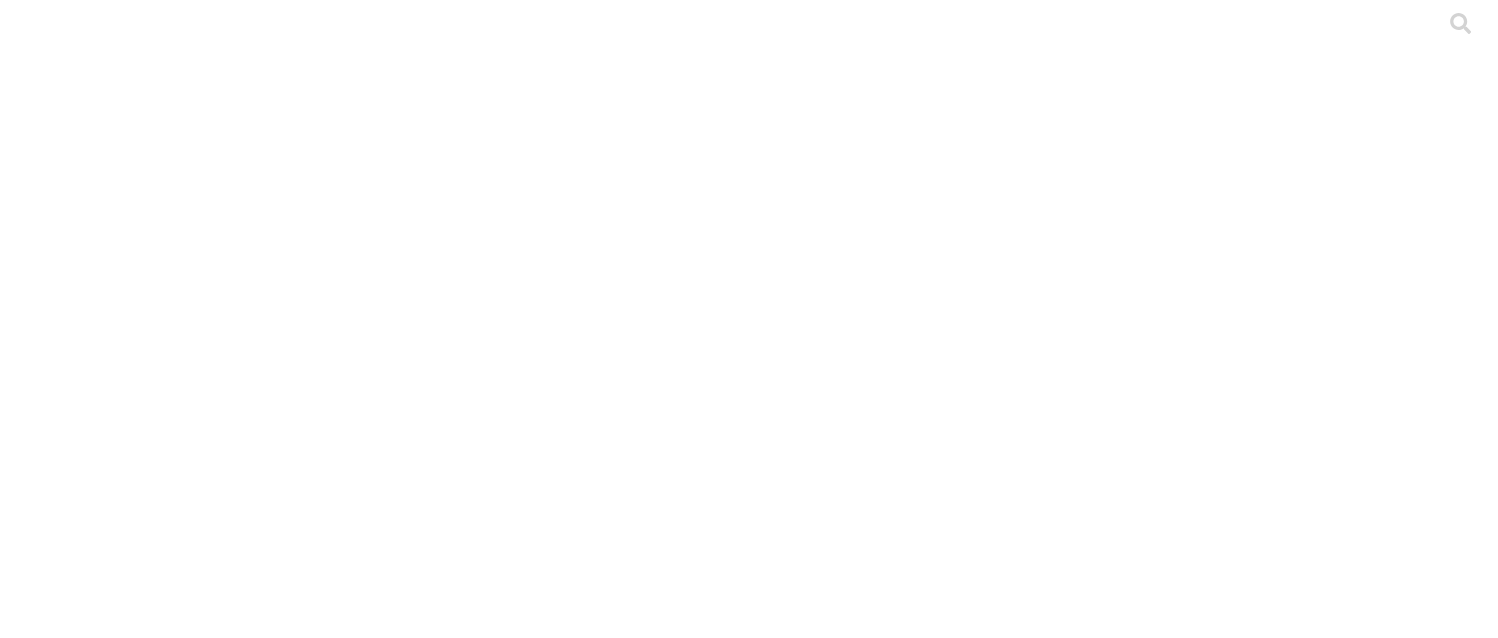 scroll, scrollTop: 34, scrollLeft: 0, axis: vertical 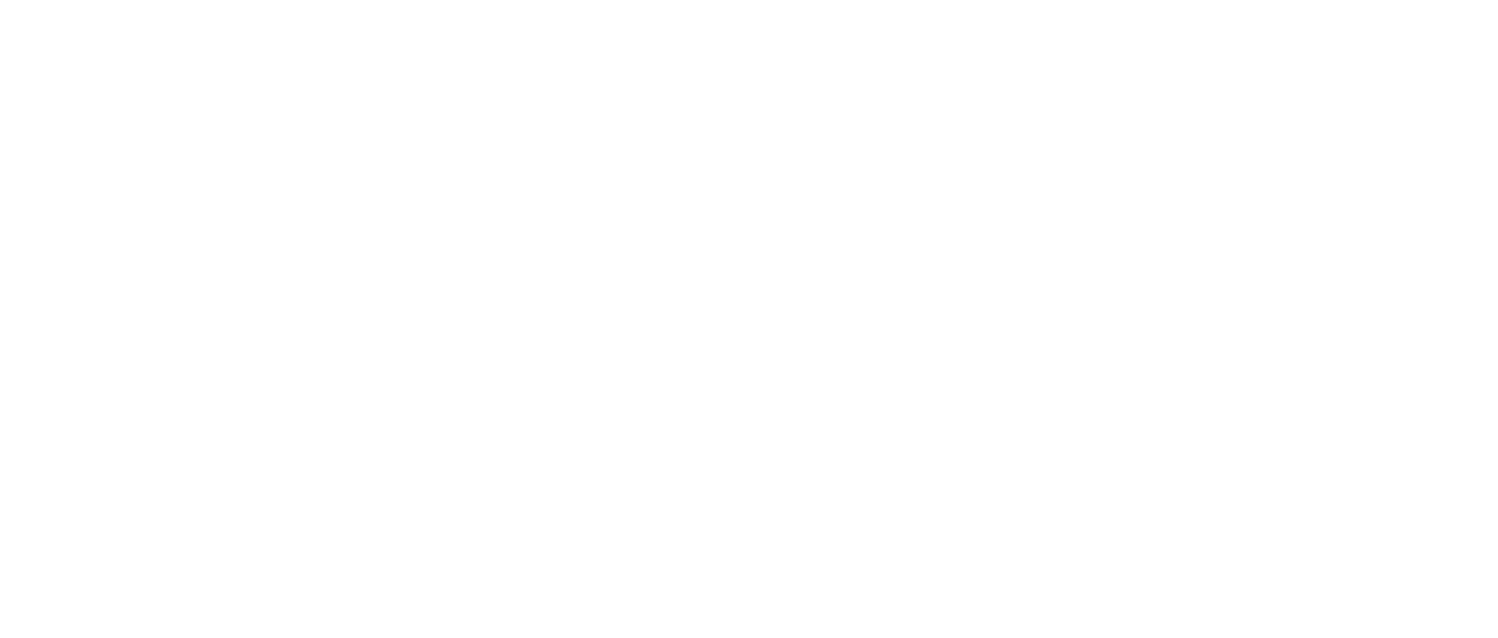 type on "brown" 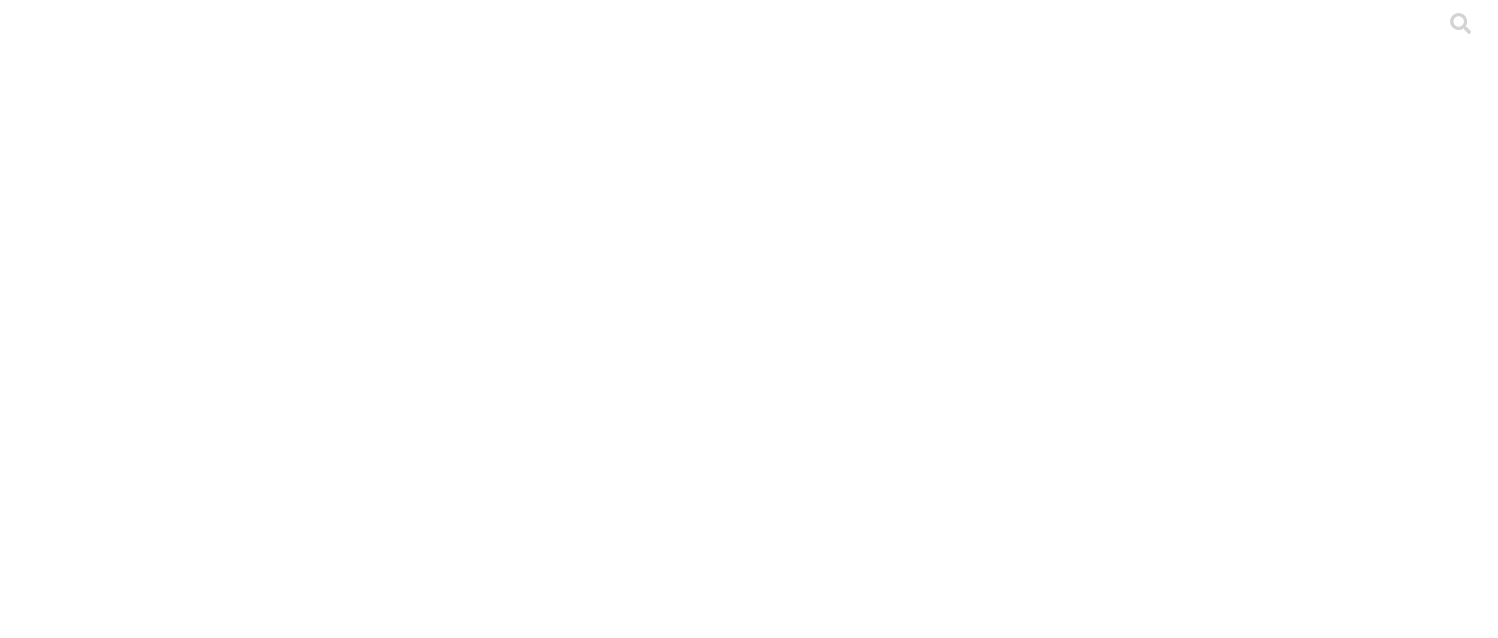 click on "brown" at bounding box center [96, 2263] 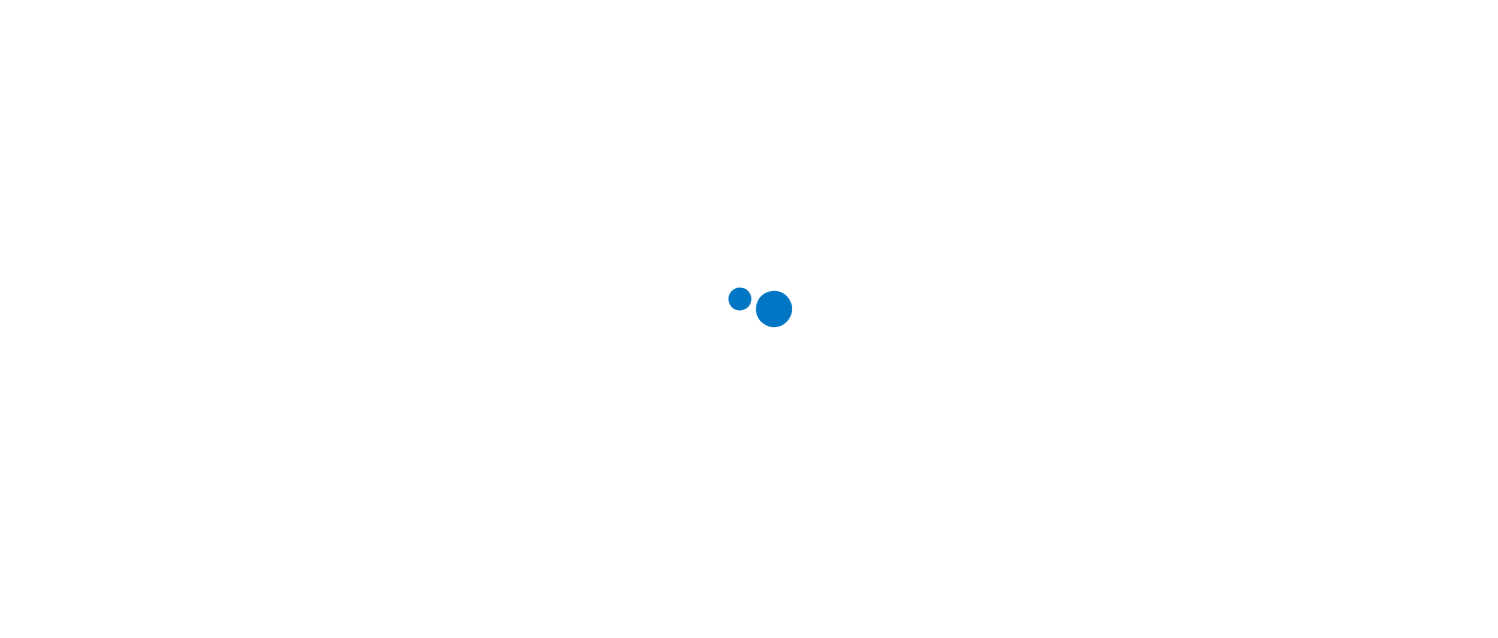 scroll, scrollTop: 0, scrollLeft: 0, axis: both 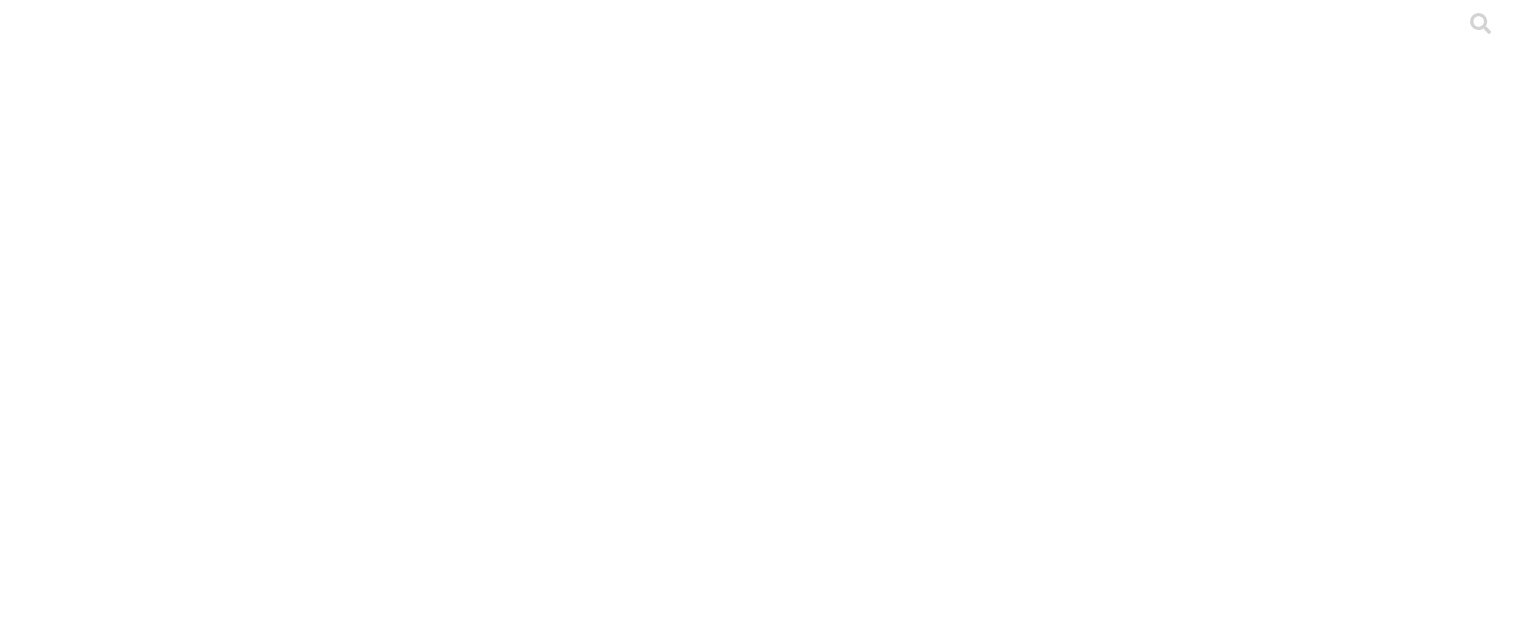 click on "ETL" at bounding box center (759, 3934) 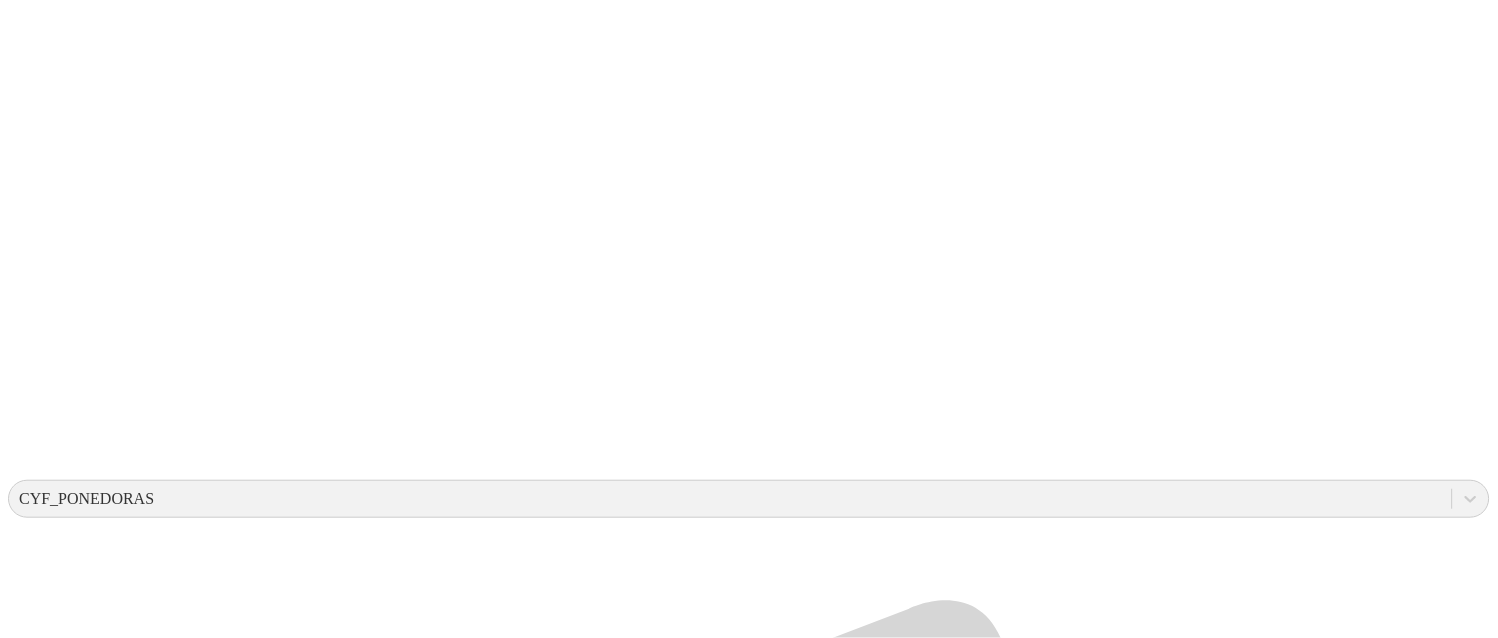 scroll, scrollTop: 0, scrollLeft: 0, axis: both 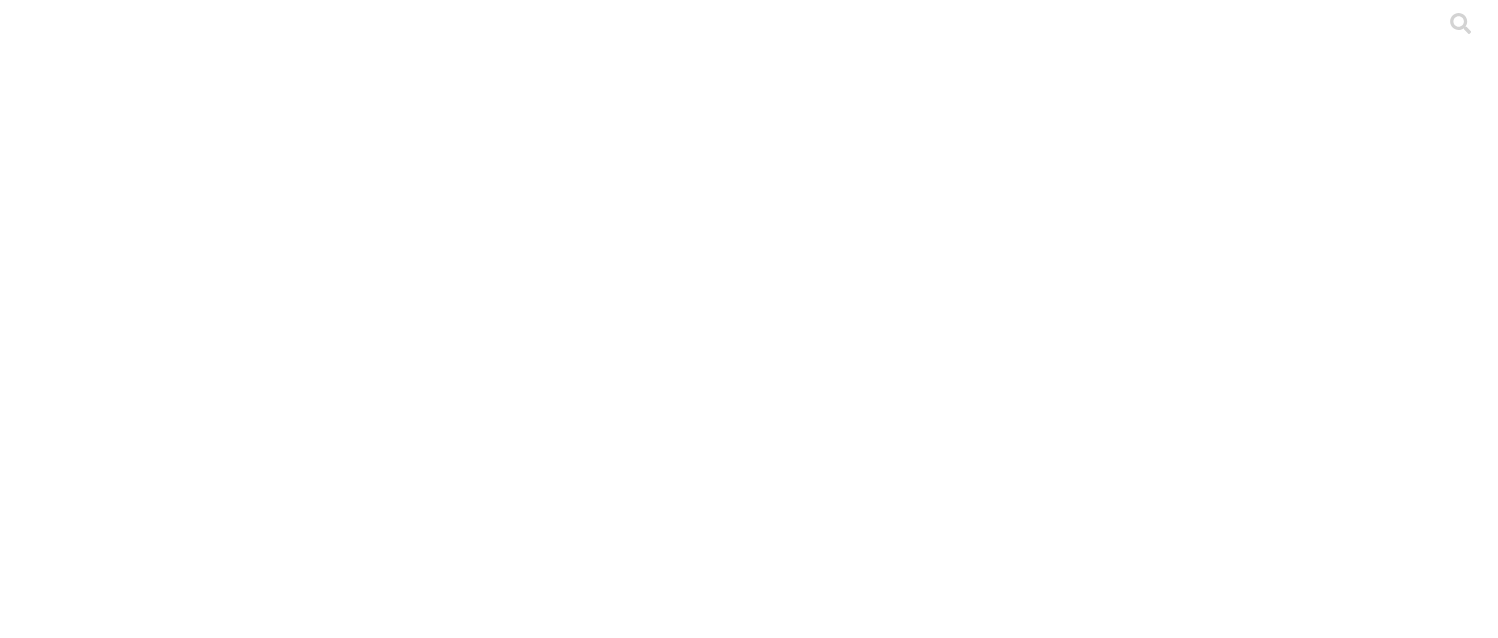click on "Cargar" at bounding box center (174, 2293) 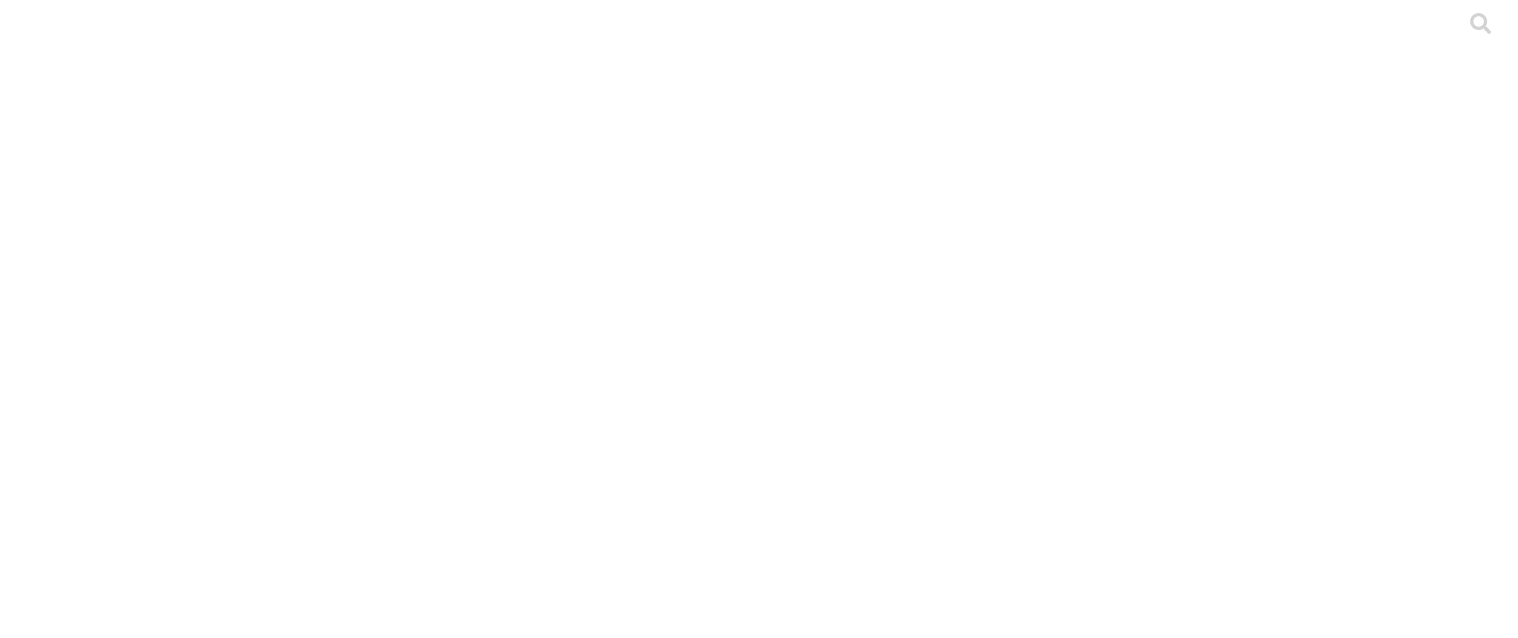 click 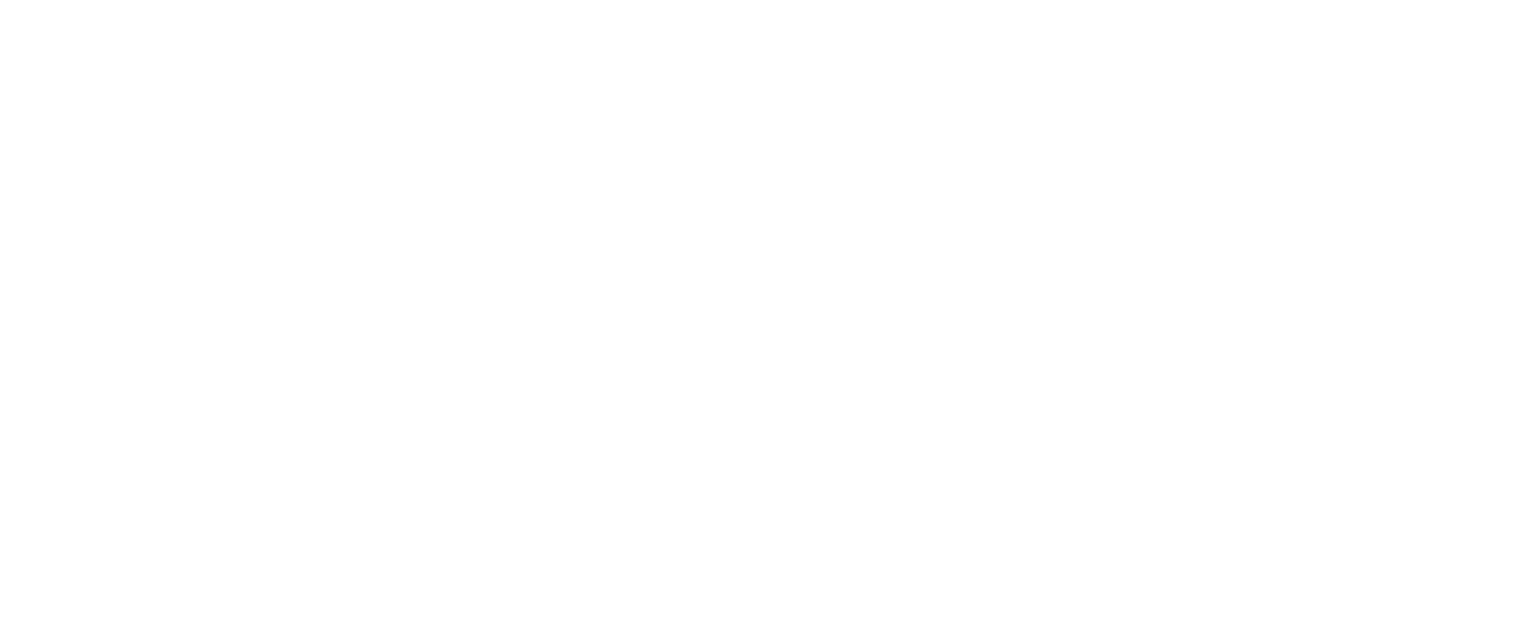 click 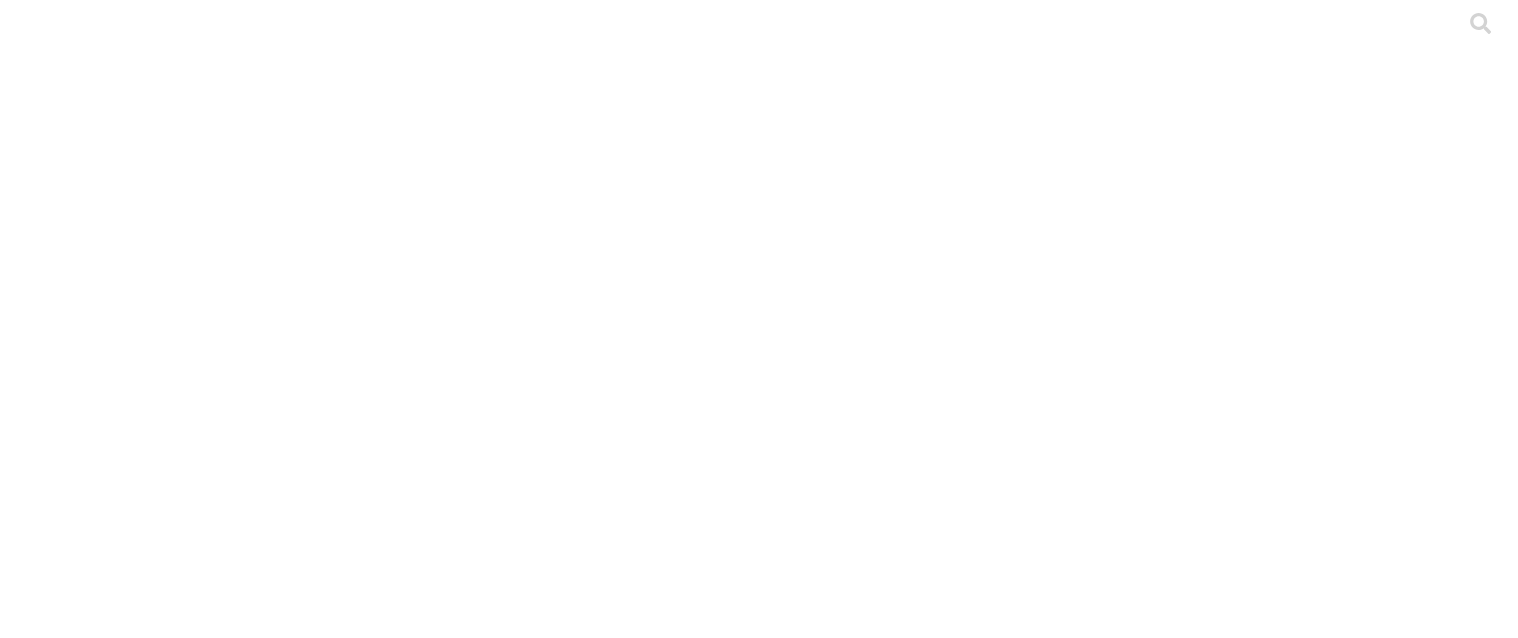 click on ".cls-1 {
fill: #d6d6d6;
}
ETL" at bounding box center [759, 3181] 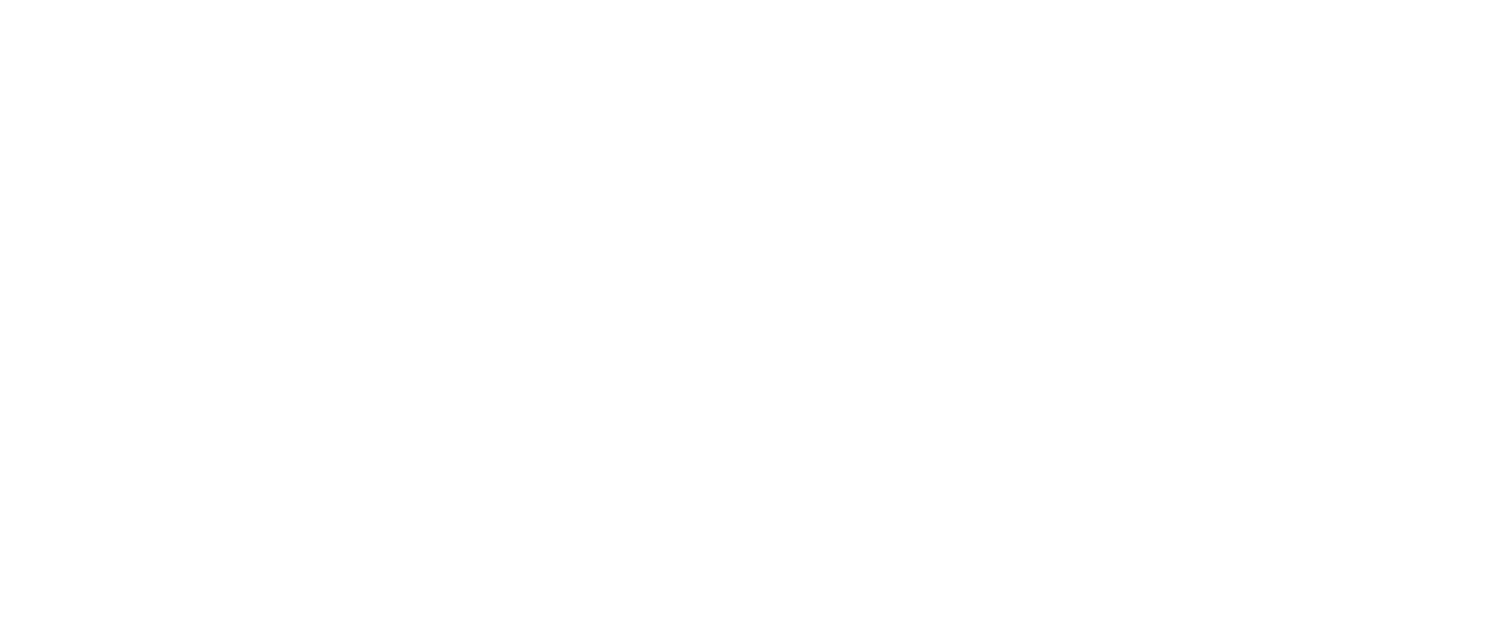 scroll, scrollTop: 0, scrollLeft: 0, axis: both 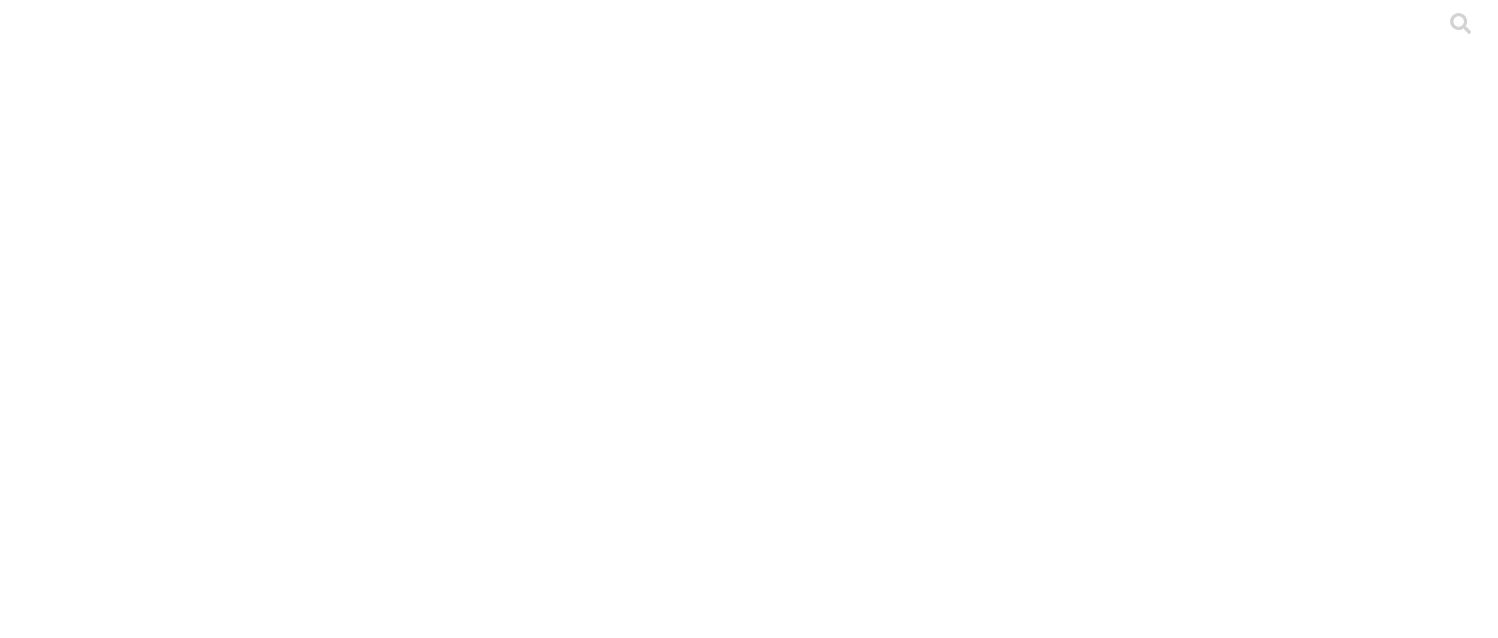 click on "Cargar" at bounding box center (174, 2293) 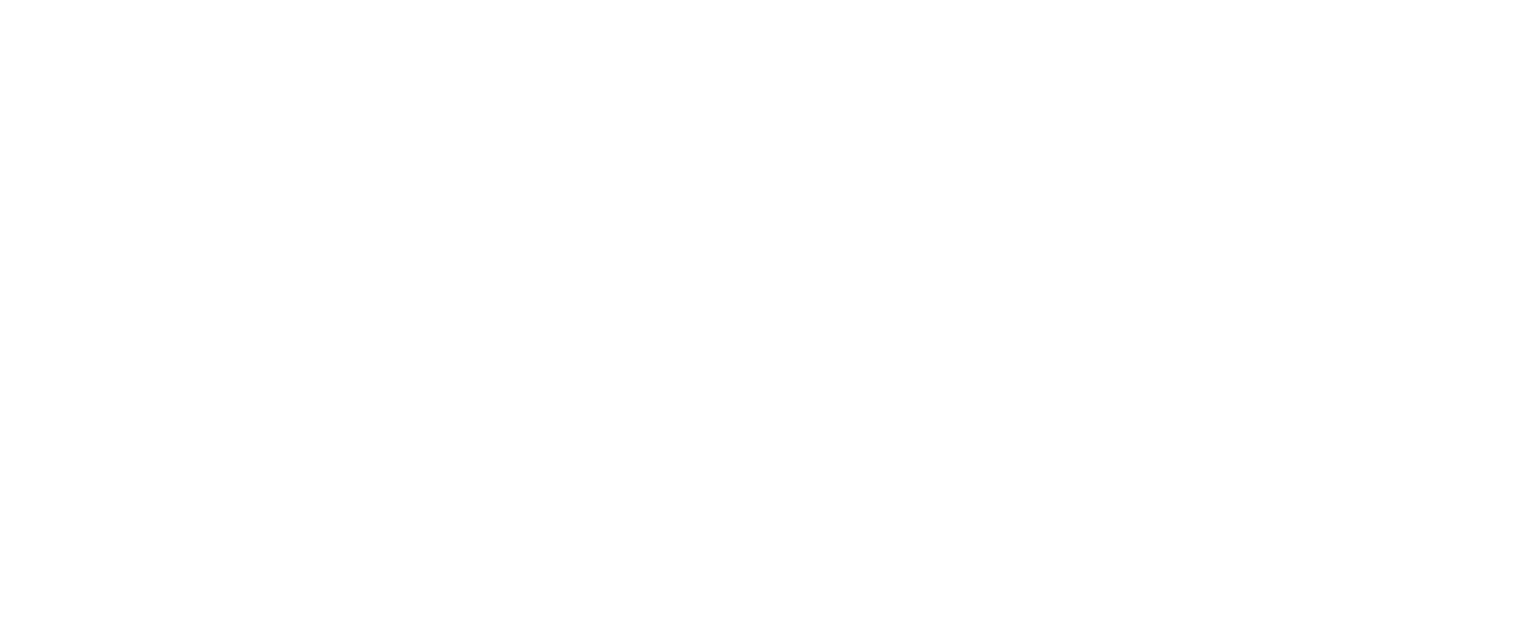 click 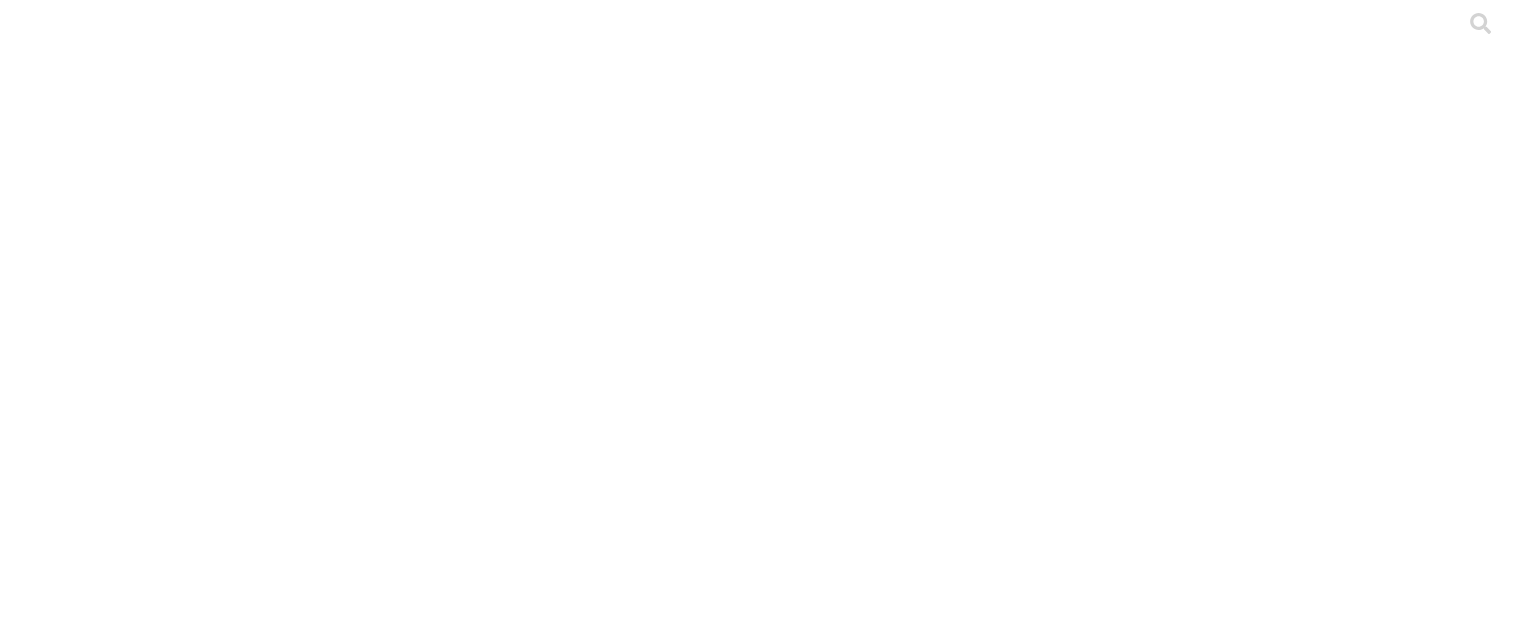 click on "ETL" at bounding box center [759, 3934] 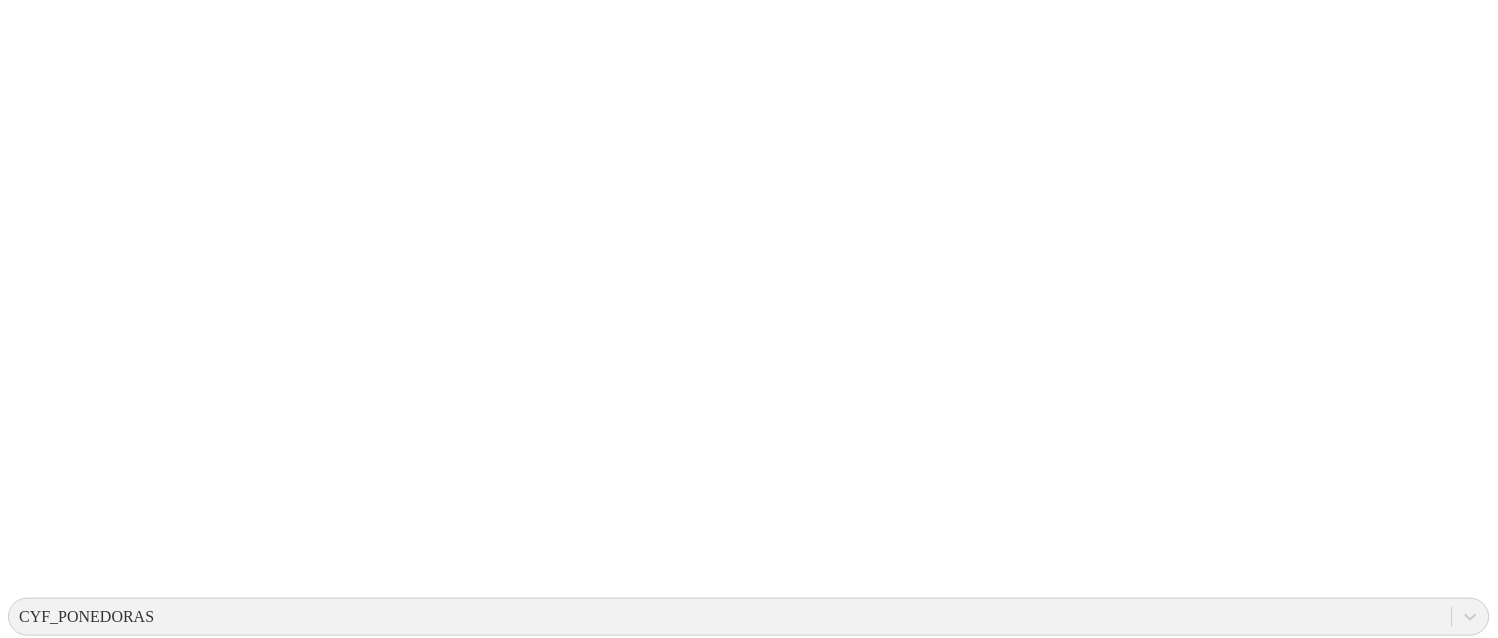 scroll, scrollTop: 0, scrollLeft: 0, axis: both 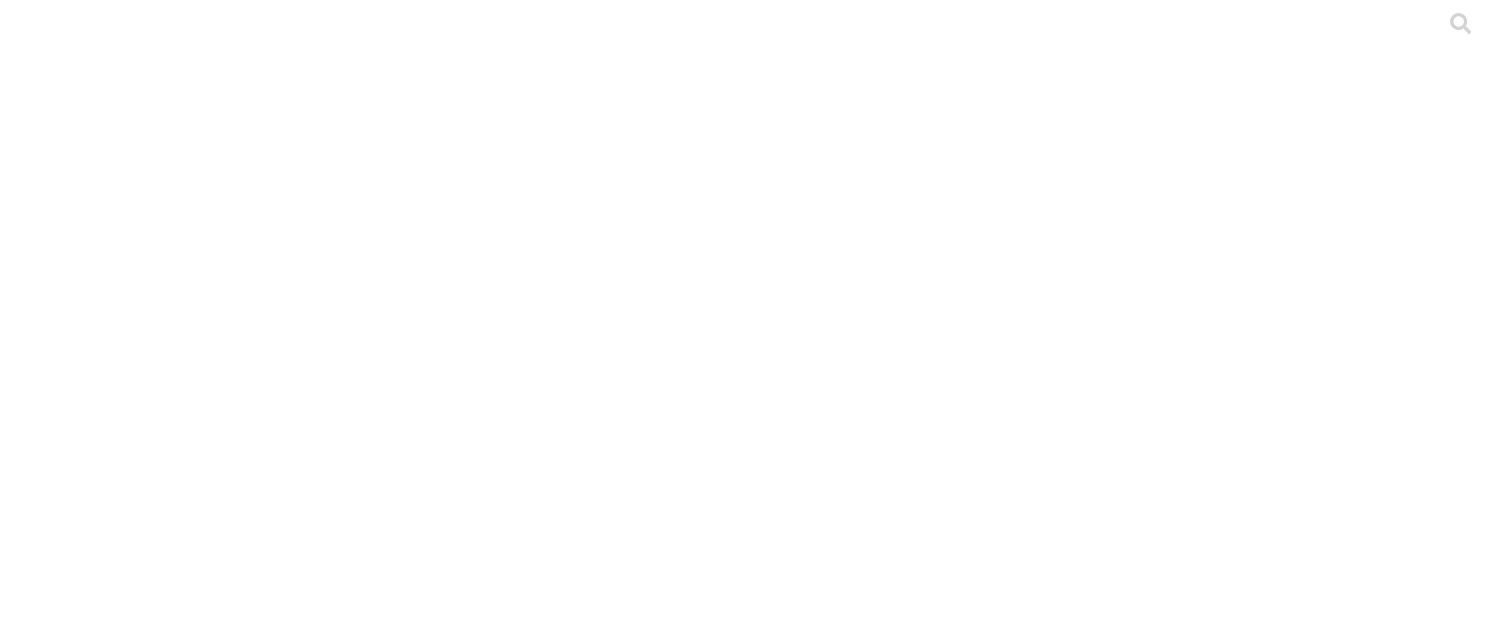 click on "Cargar" at bounding box center (174, 2293) 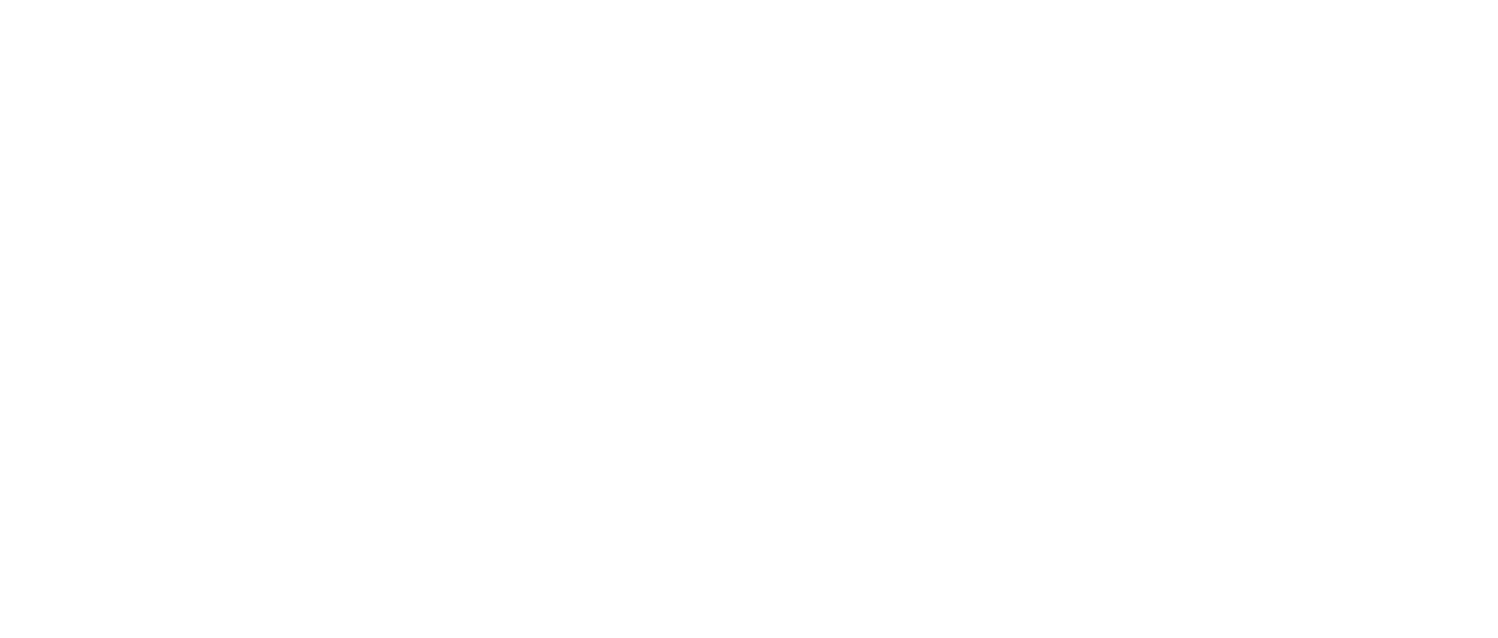 scroll, scrollTop: 0, scrollLeft: 0, axis: both 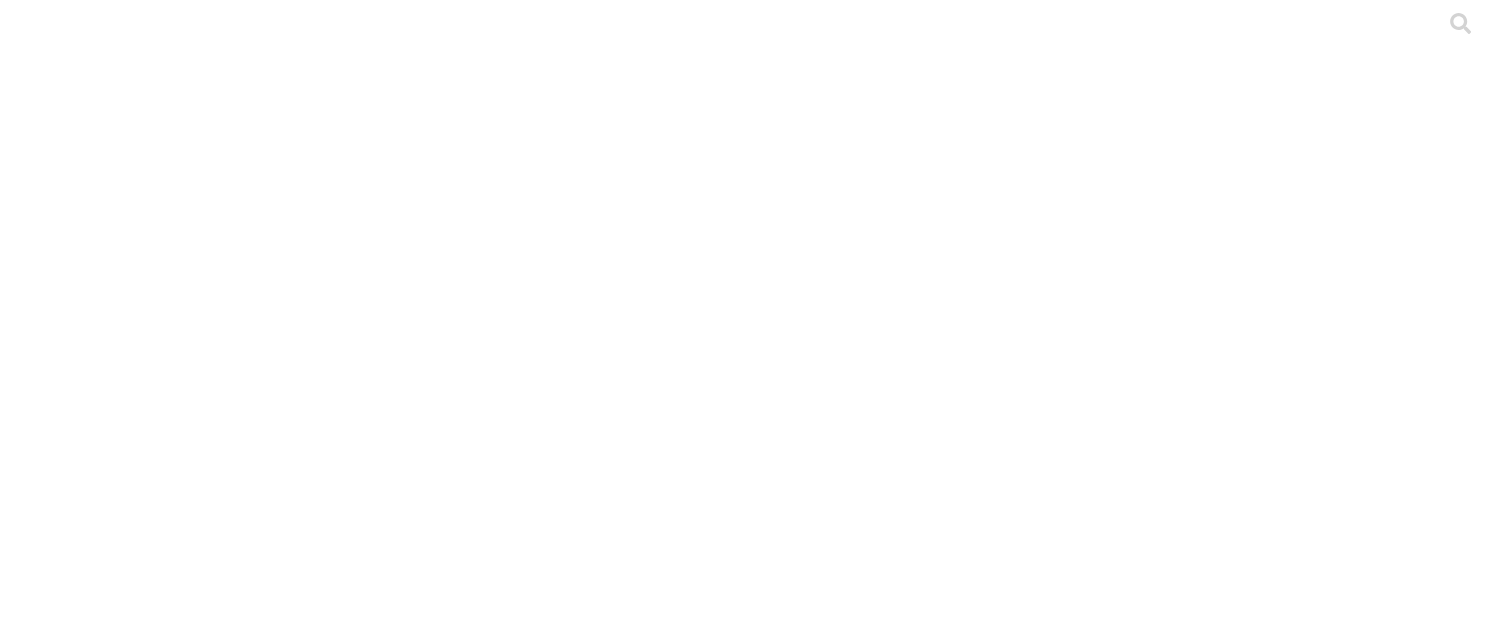 click on "ETL" at bounding box center [80, 2321] 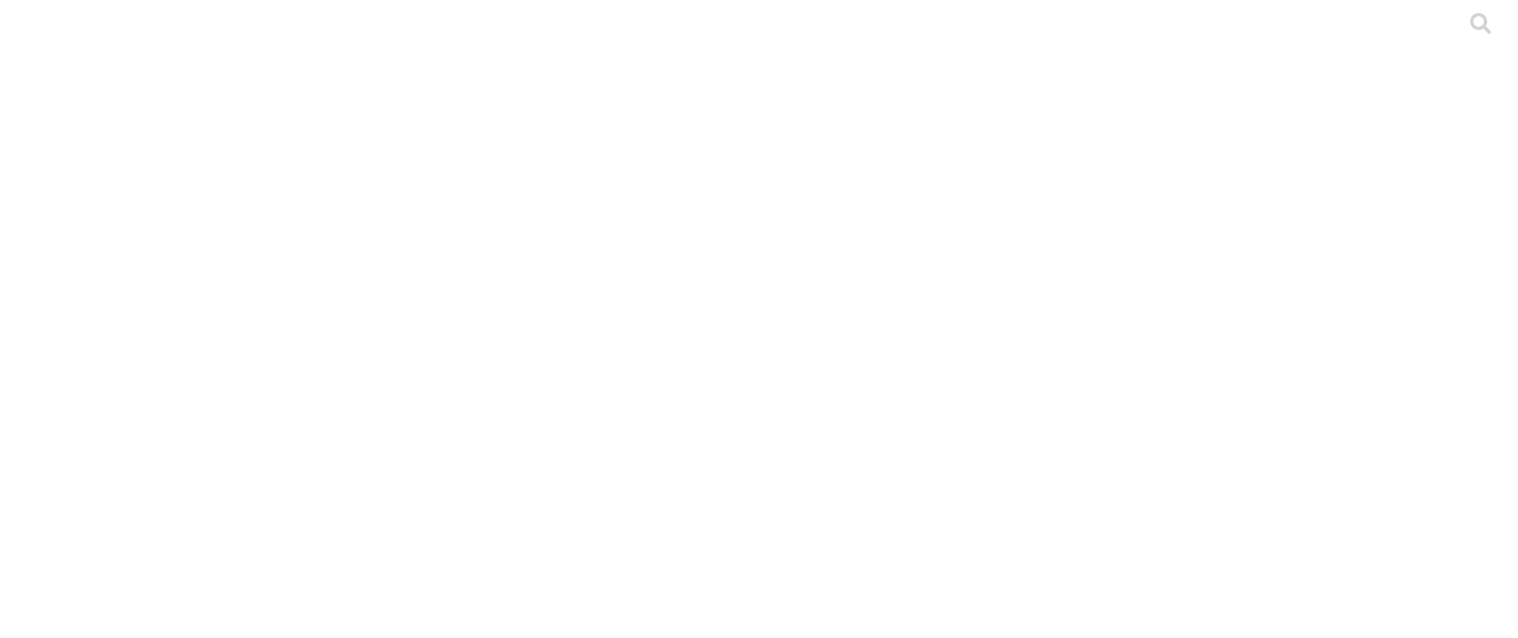 click on ".cls-1 {
fill: #d6d6d6;
}
ANTIOQUIA" at bounding box center [759, 3181] 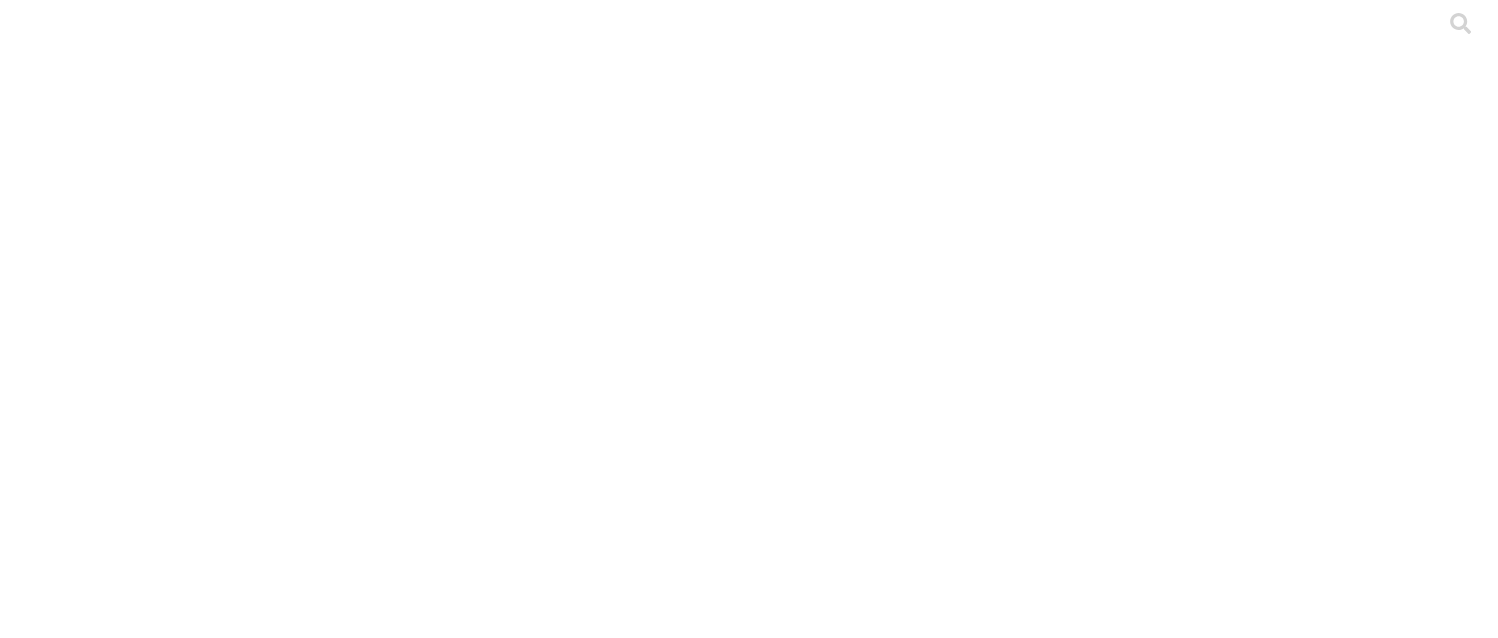 click at bounding box center (96, 2263) 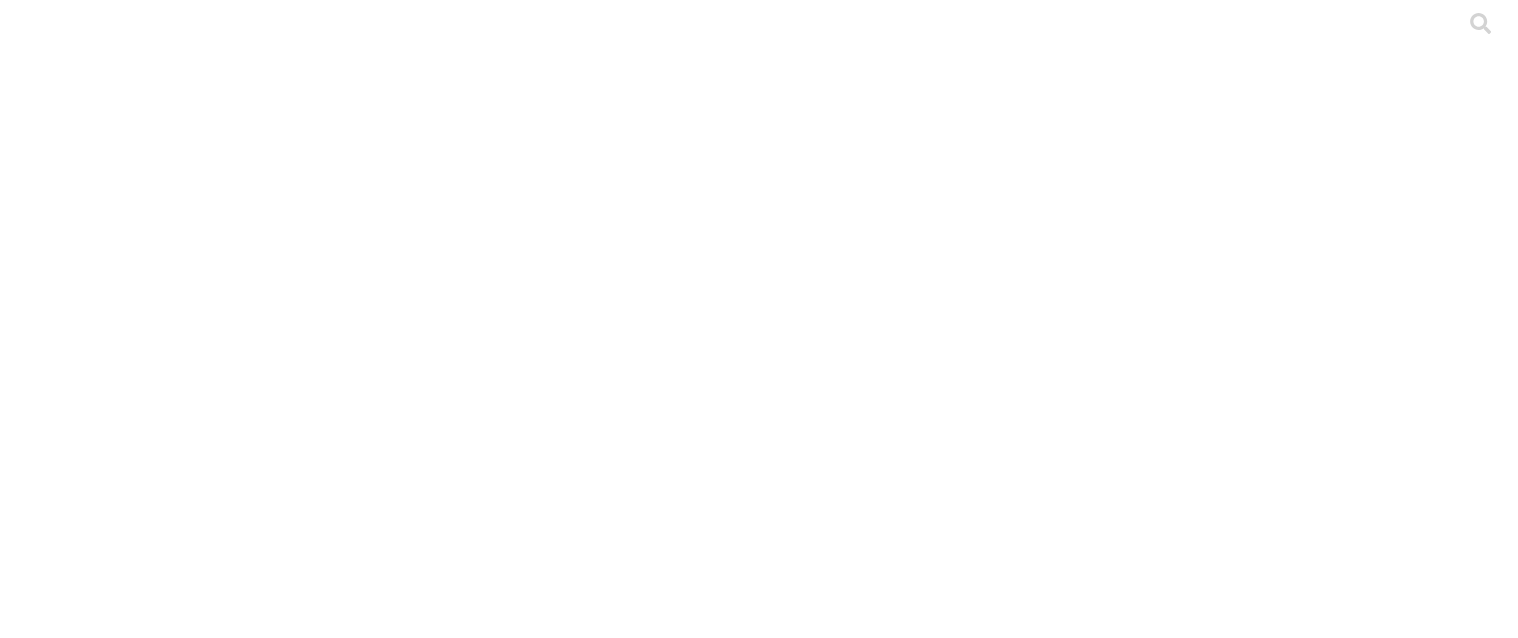 type on "galpon # 4" 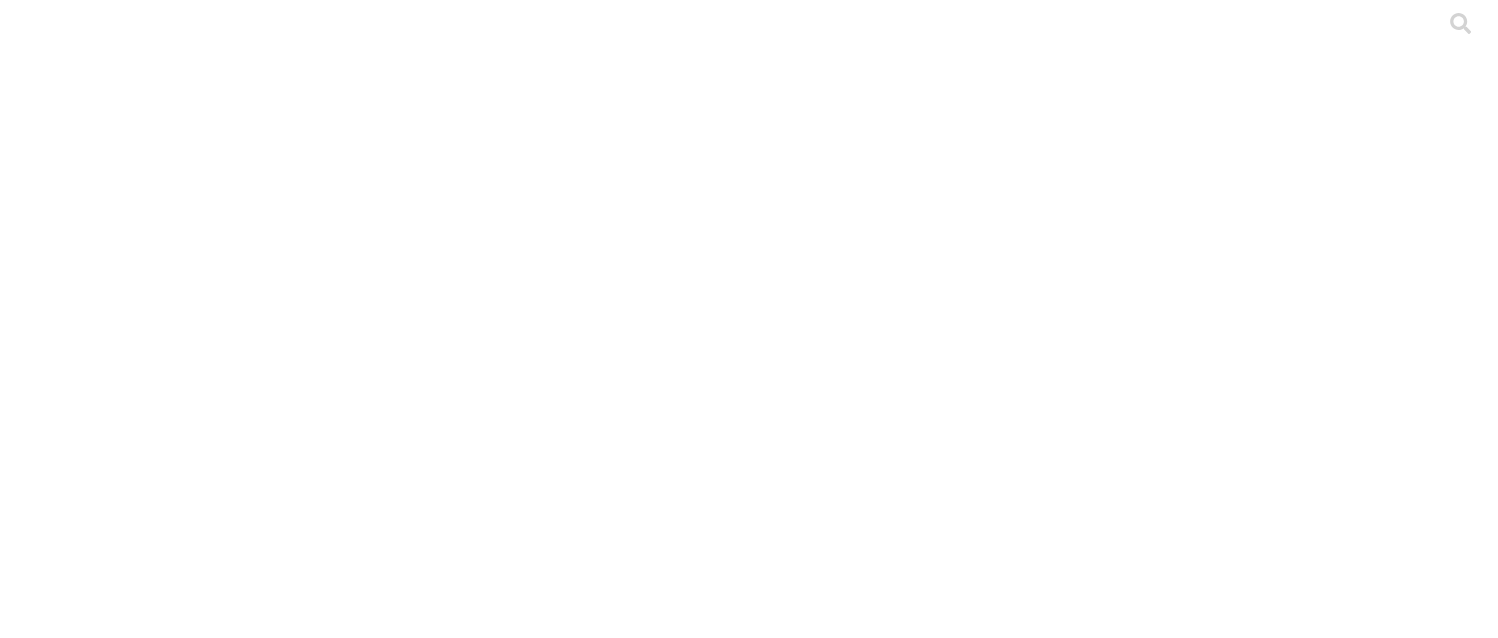 type 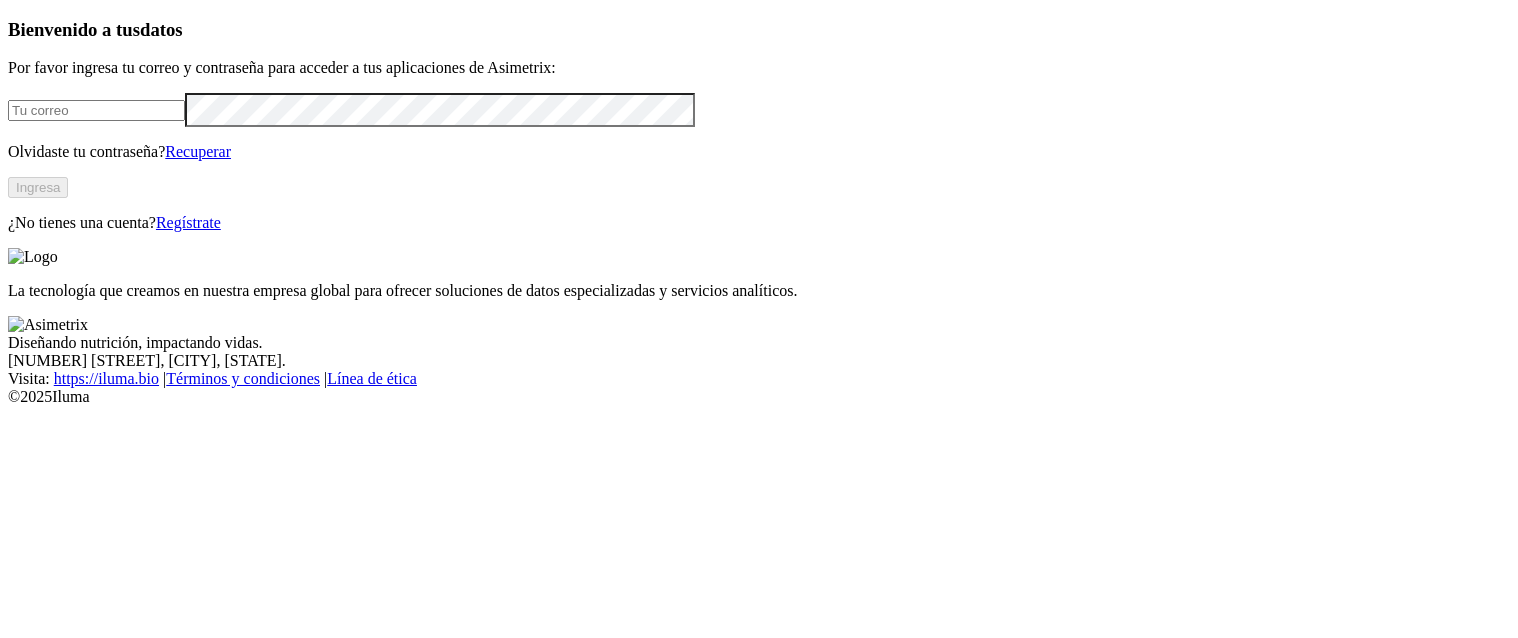 scroll, scrollTop: 0, scrollLeft: 0, axis: both 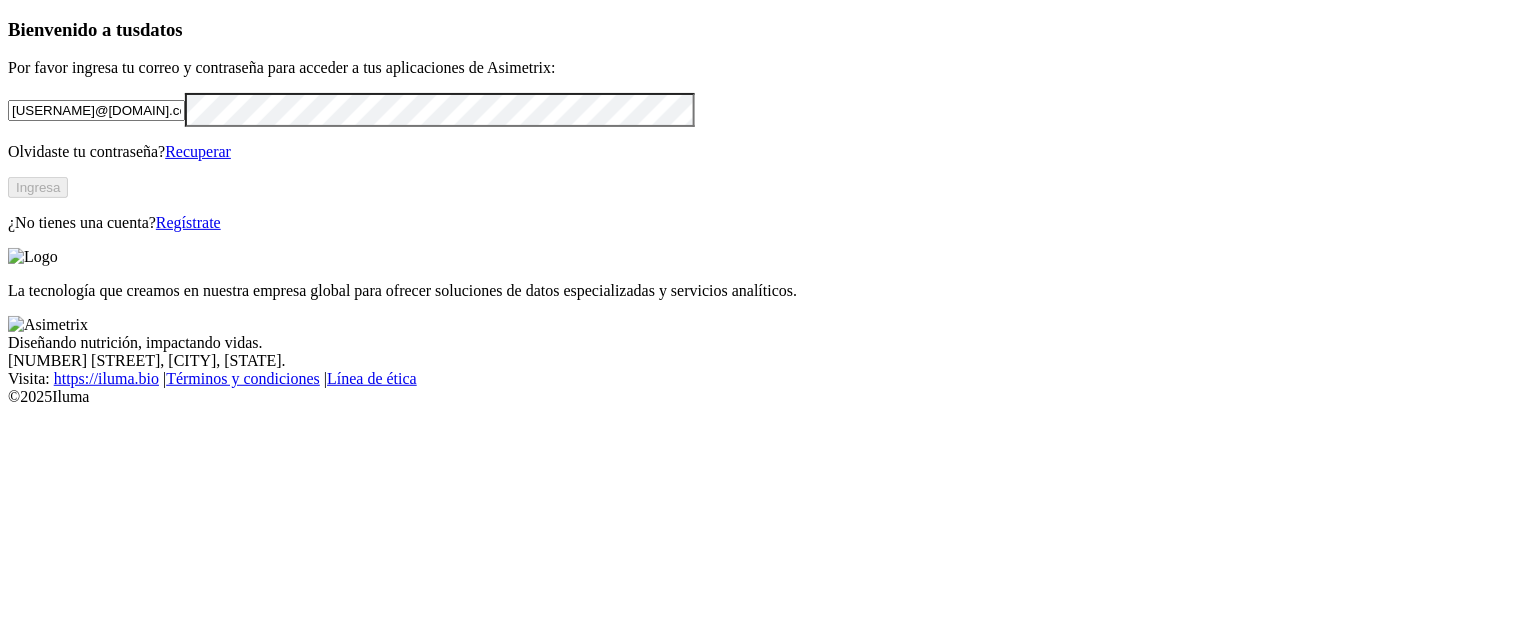 click on "[USERNAME]@[DOMAIN].co" at bounding box center (96, 110) 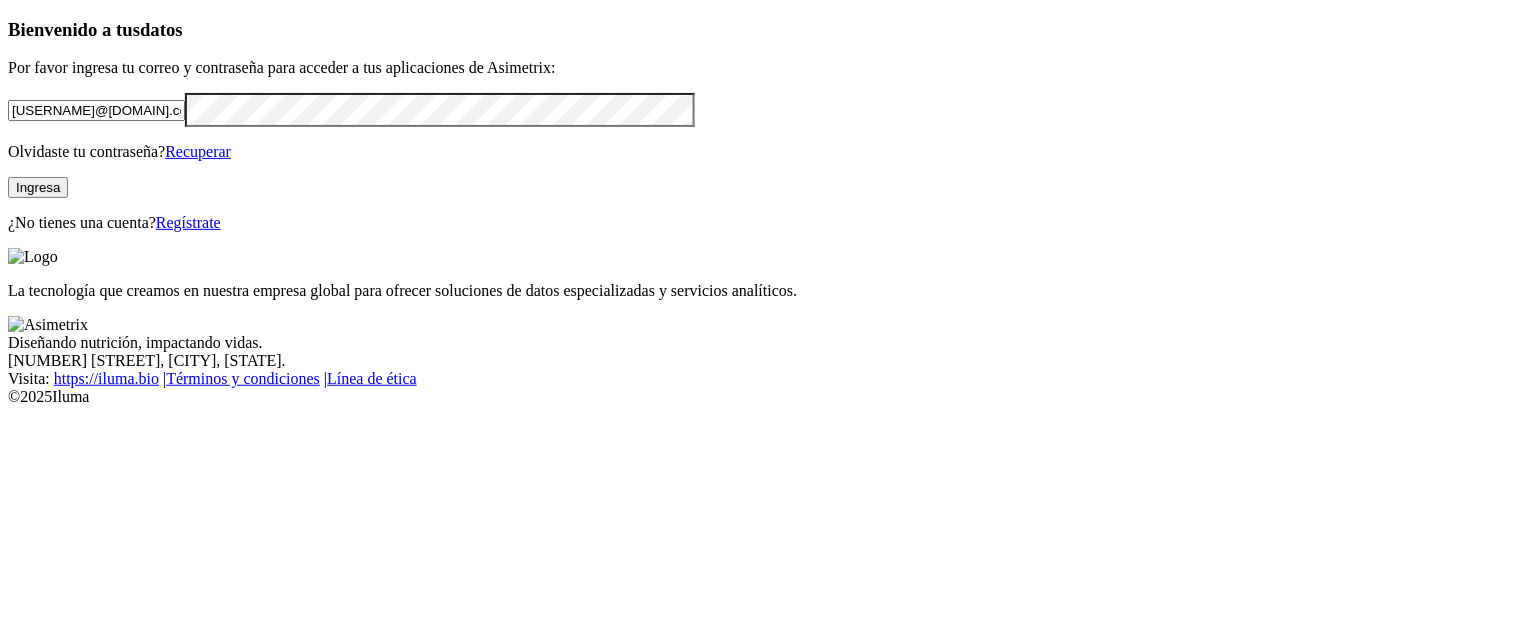 drag, startPoint x: 349, startPoint y: 159, endPoint x: 0, endPoint y: 155, distance: 349.02292 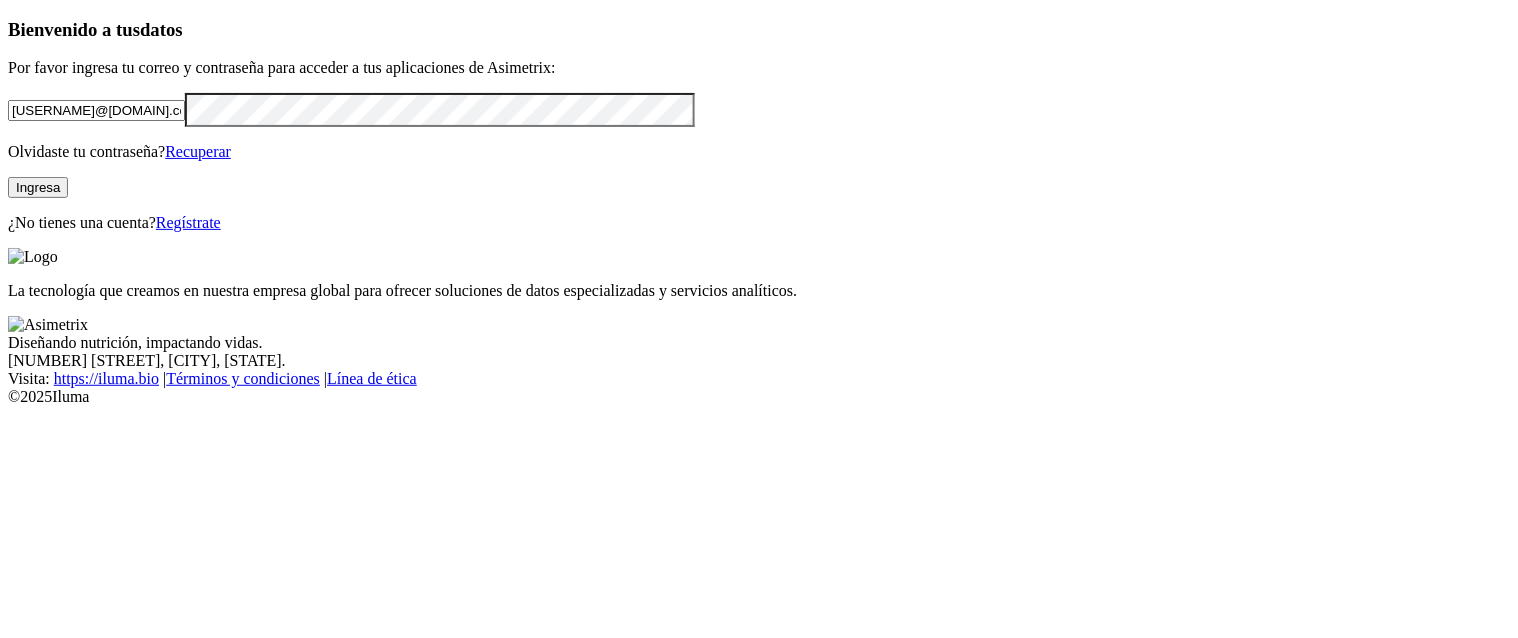 type on "[USERNAME]@[DOMAIN].co" 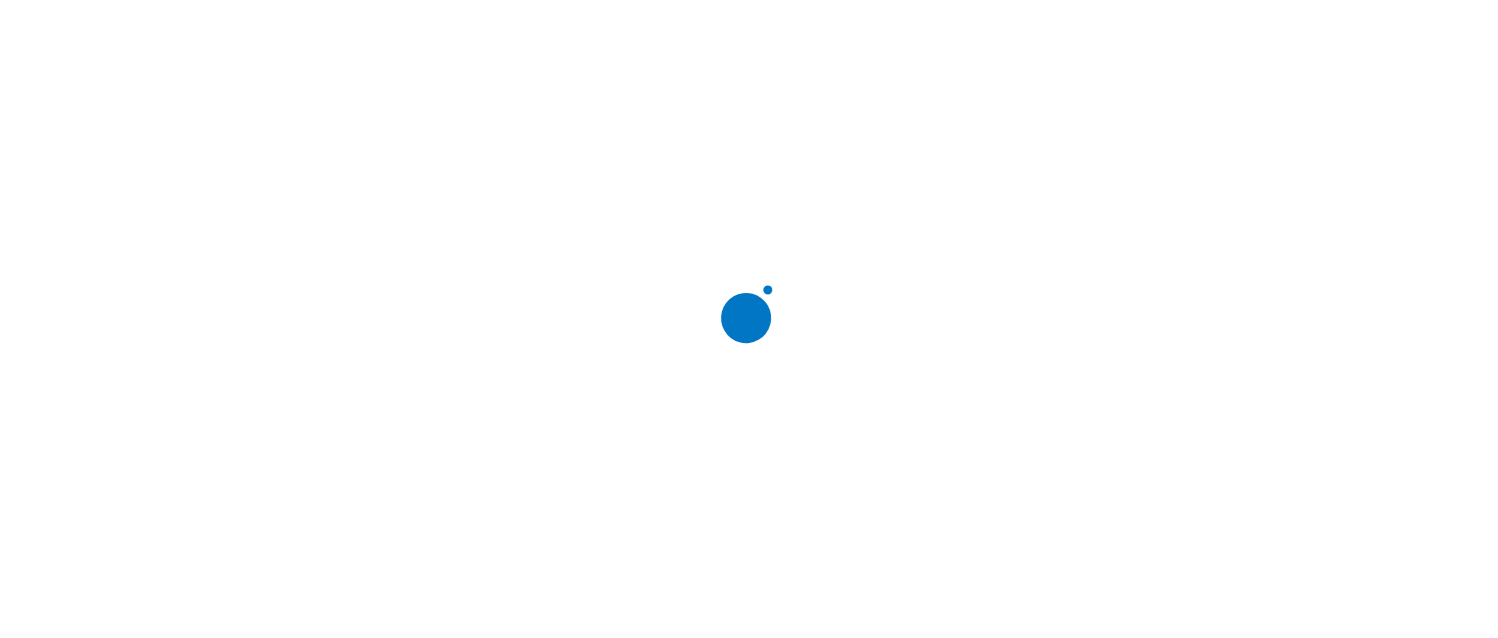 scroll, scrollTop: 0, scrollLeft: 0, axis: both 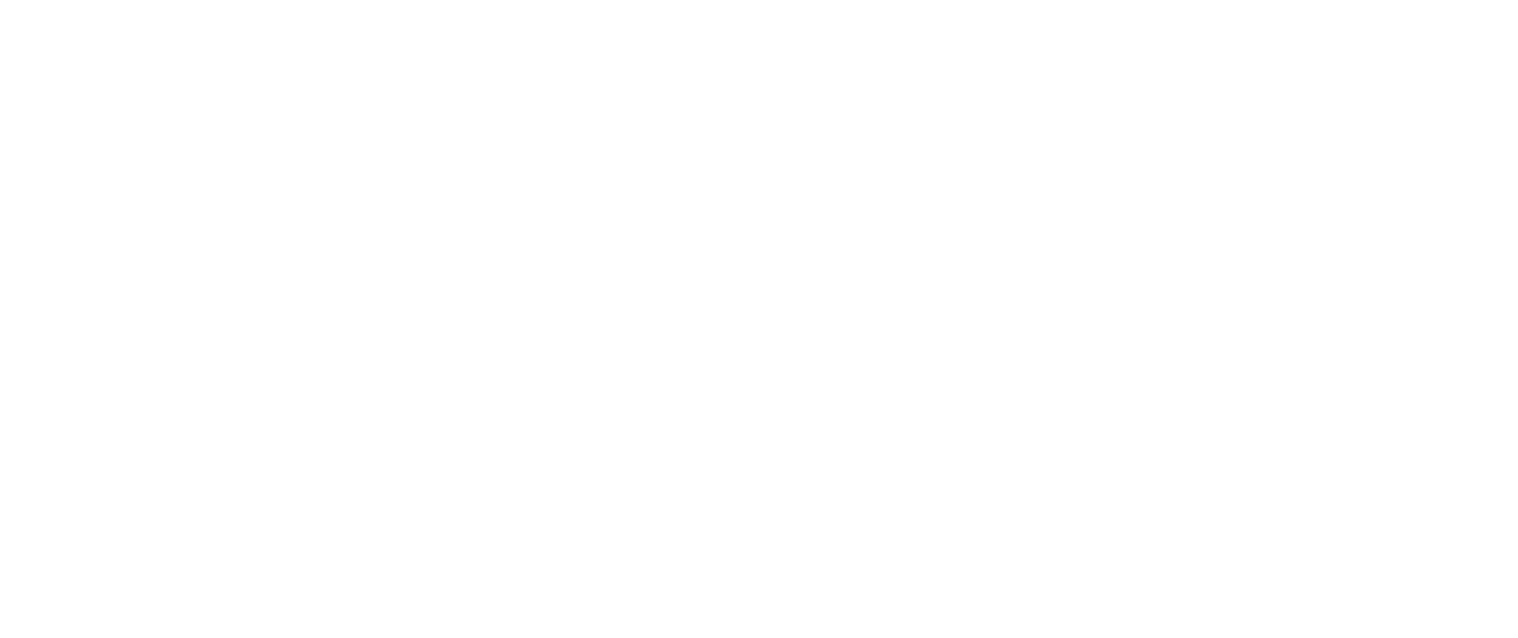 click 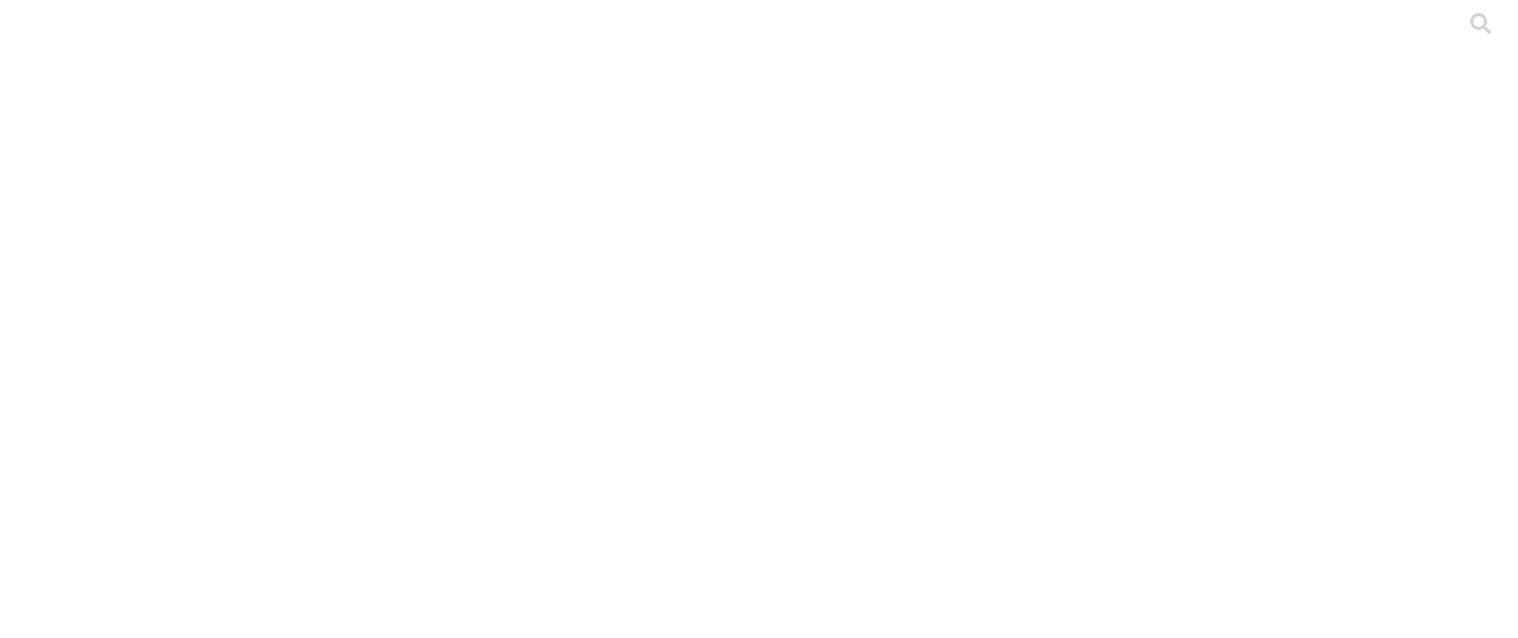 click on "ETL" at bounding box center (759, 3934) 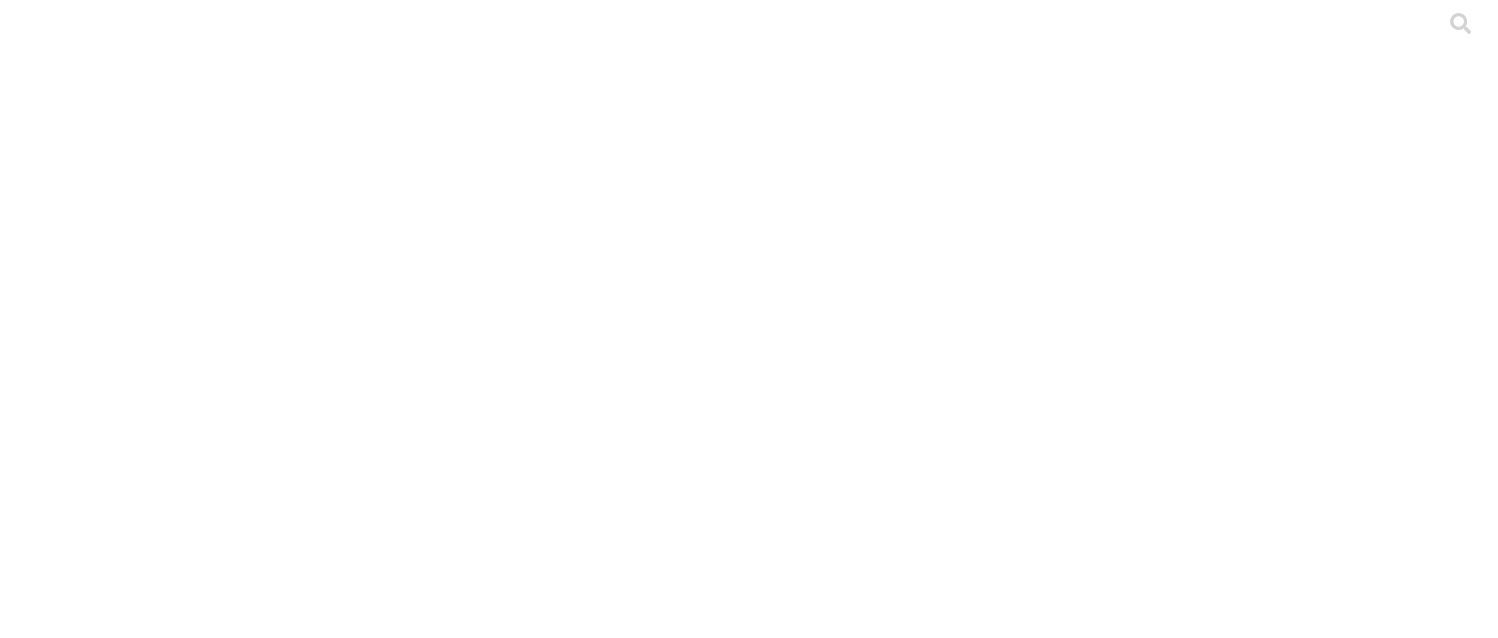 click on "LEVANTE Y PRODUCCION SEMANAL" at bounding box center [749, 3898] 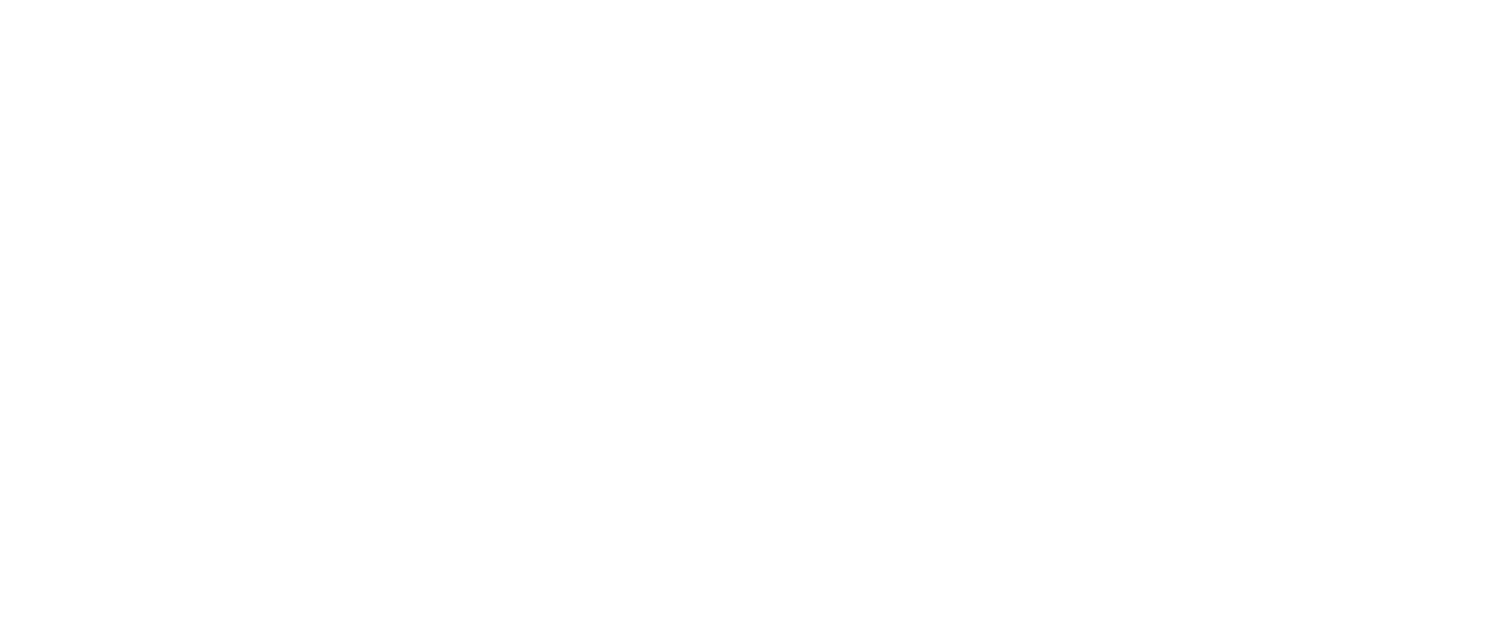 scroll, scrollTop: 0, scrollLeft: 0, axis: both 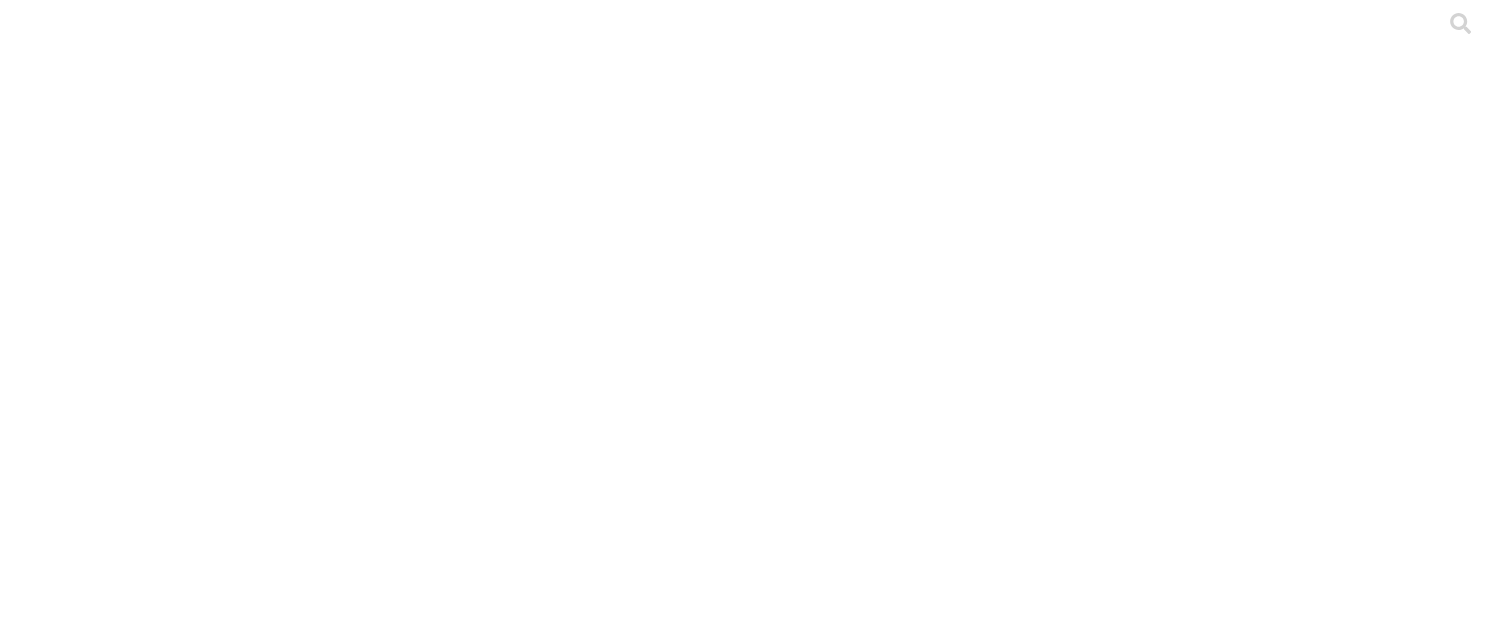 click on "Cargar" at bounding box center [174, 2293] 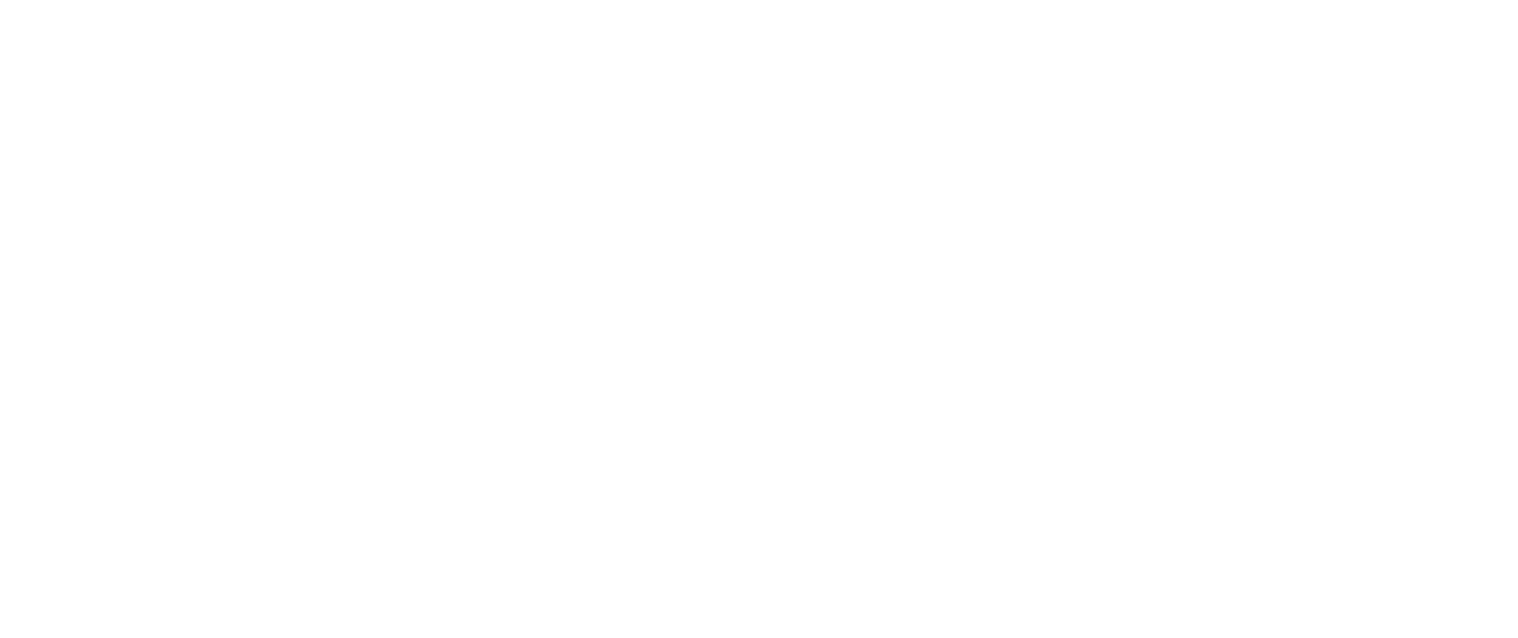 click at bounding box center [96, 2281] 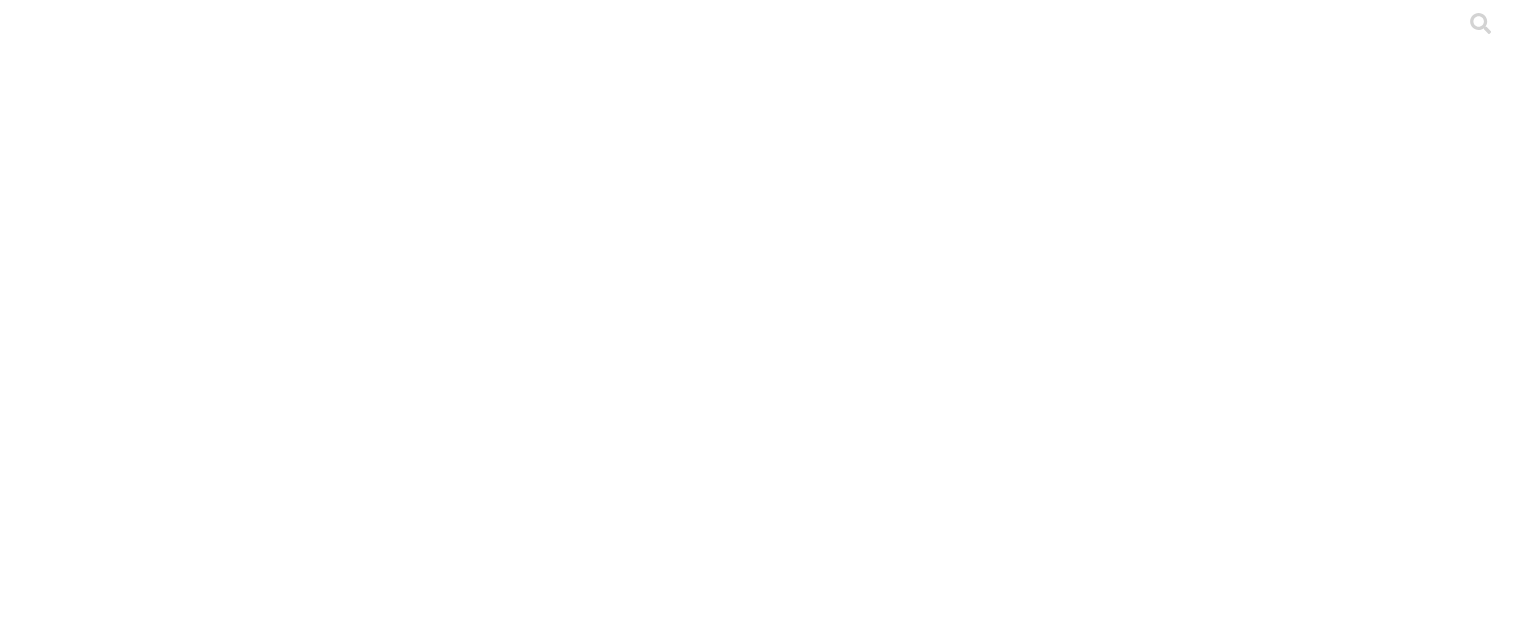 click on "ETL" at bounding box center [759, 3934] 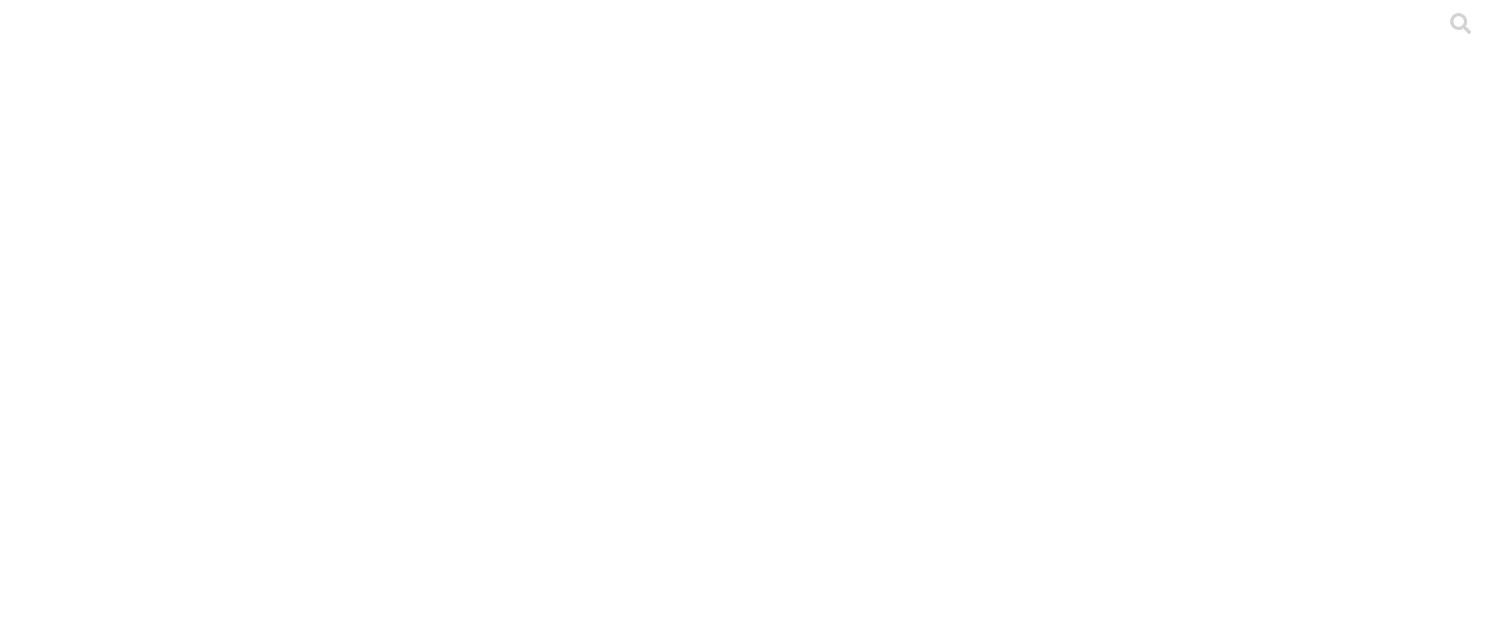 click on "LEVANTE Y PRODUCCION SEMANAL" at bounding box center [749, 3898] 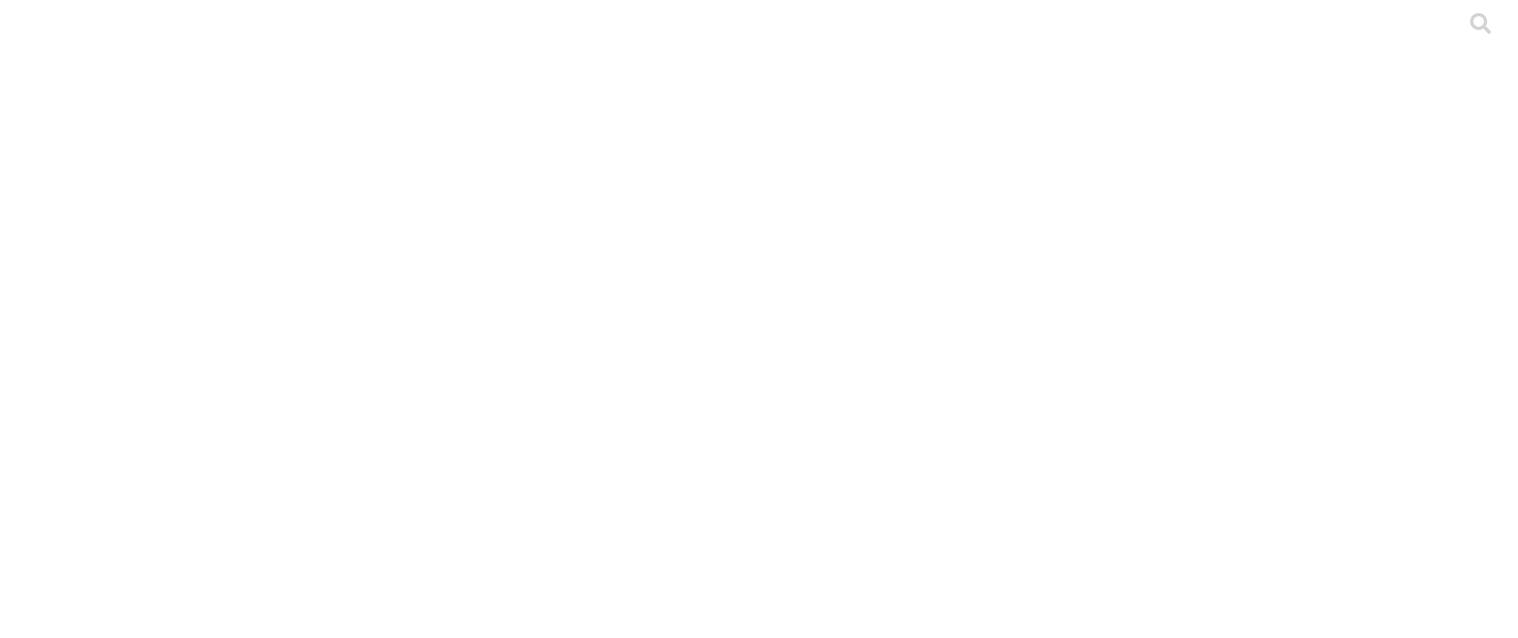 type on "galpon # 4" 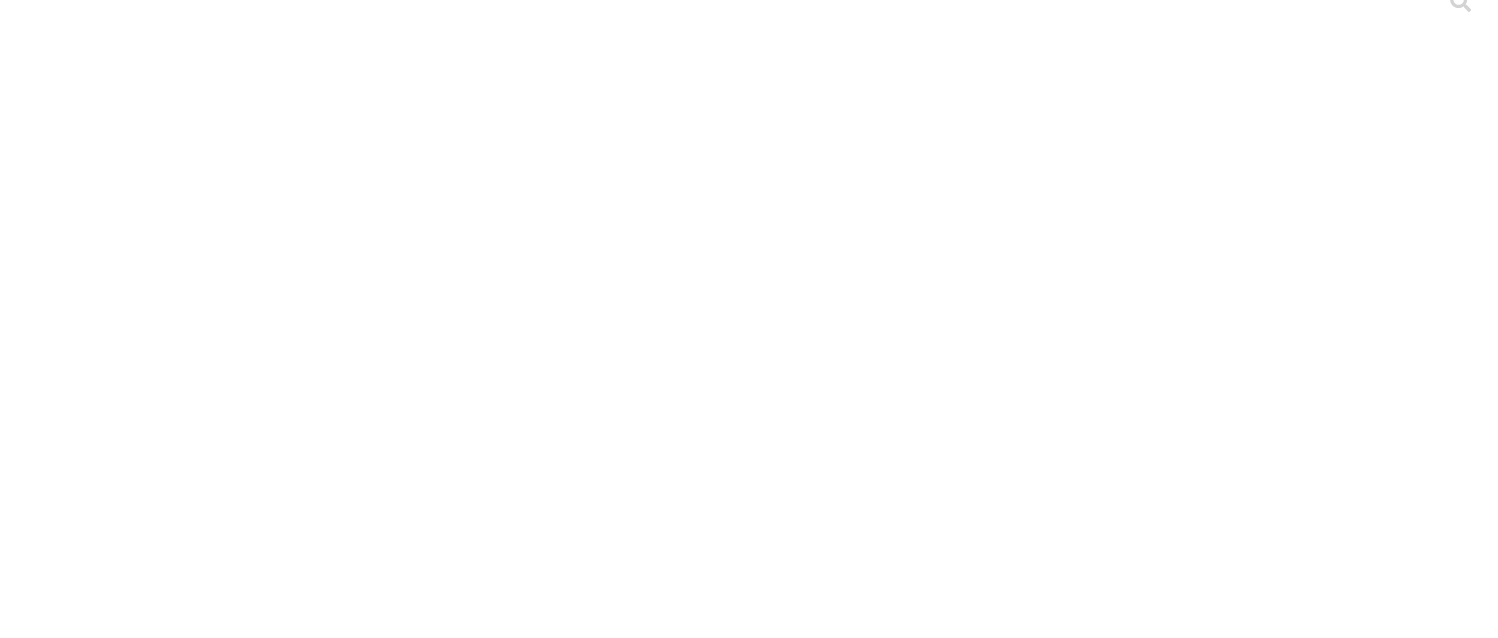 scroll, scrollTop: 0, scrollLeft: 0, axis: both 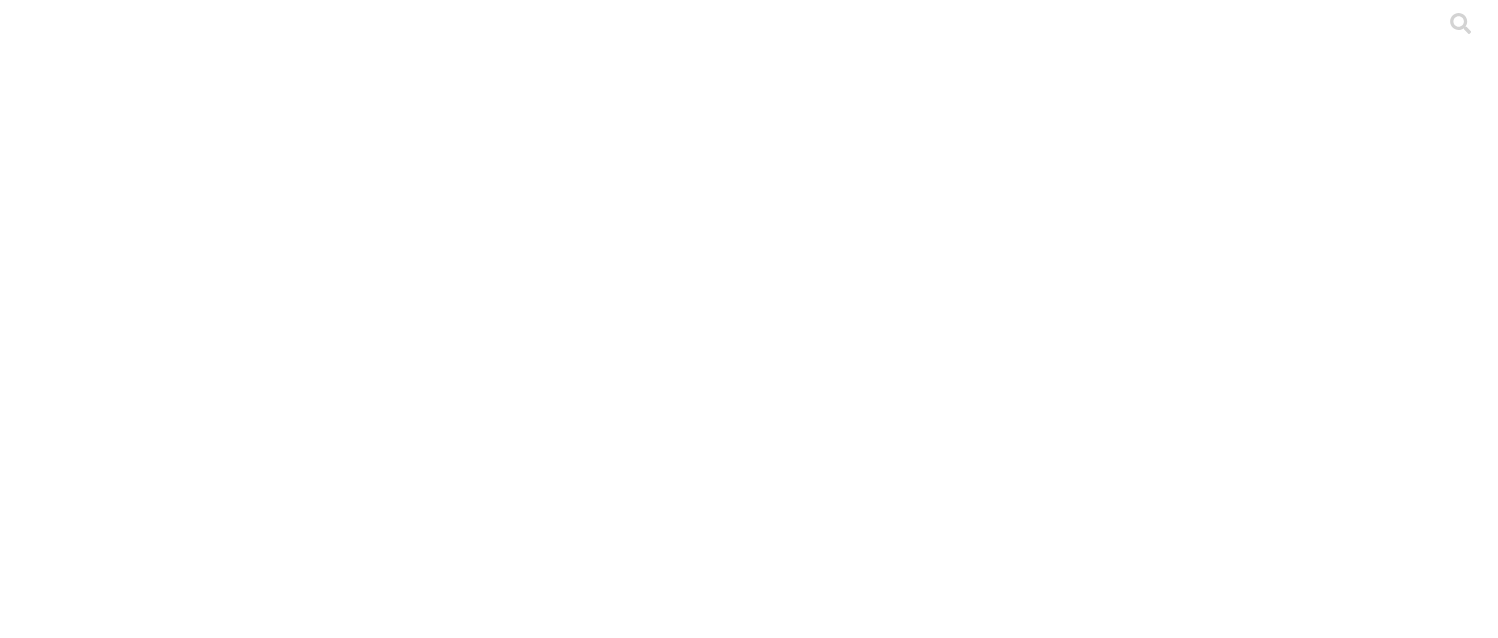 type 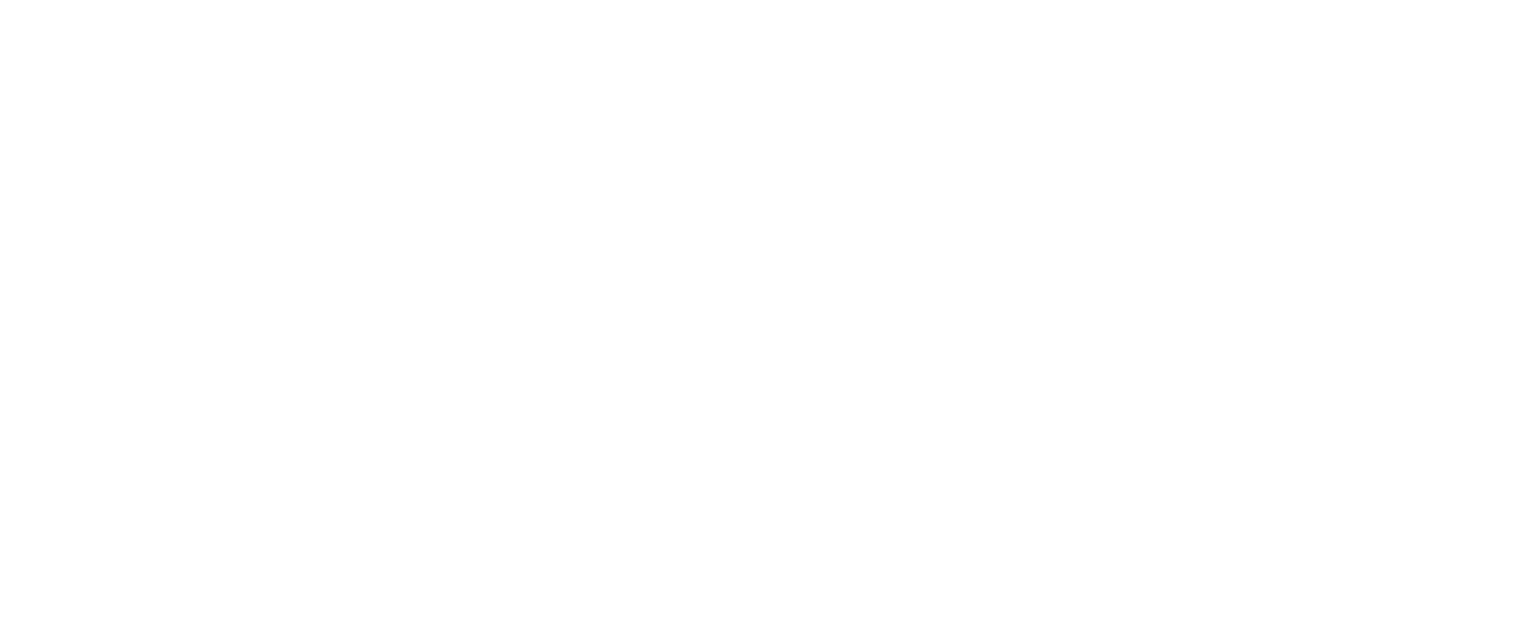 click at bounding box center [96, 2487] 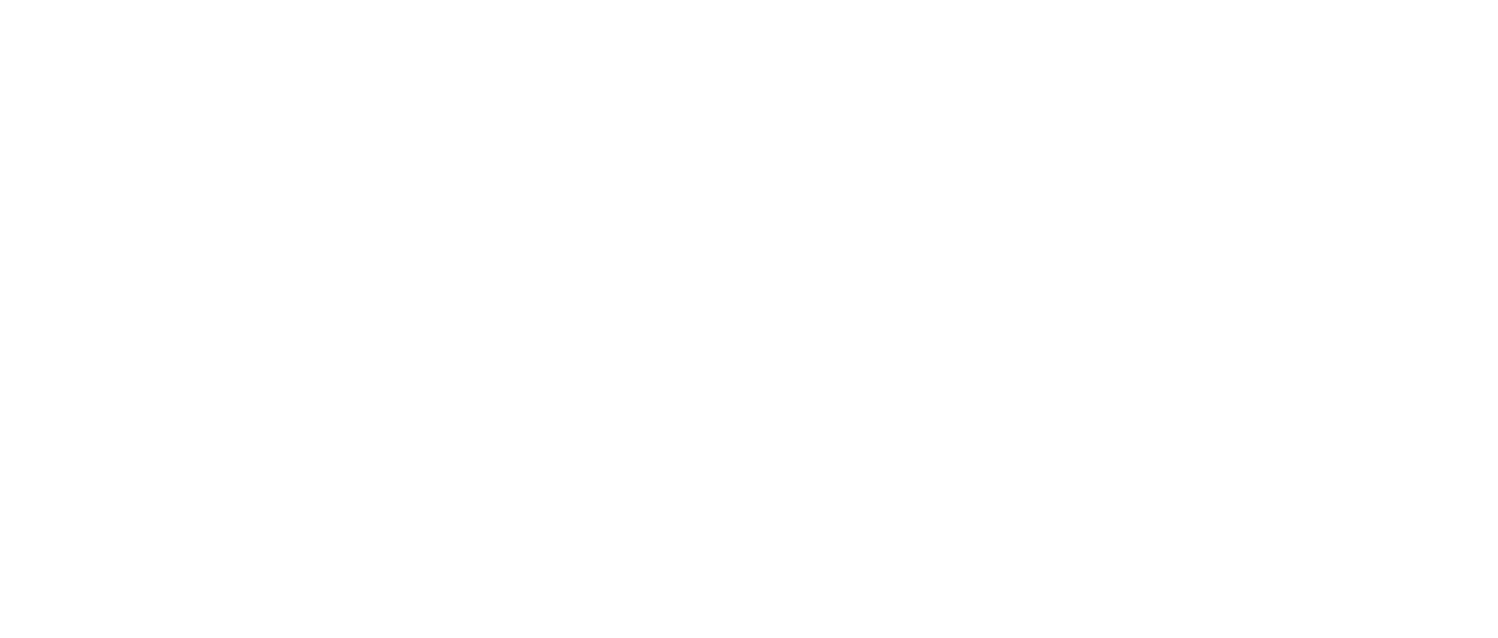 scroll, scrollTop: 1368, scrollLeft: 0, axis: vertical 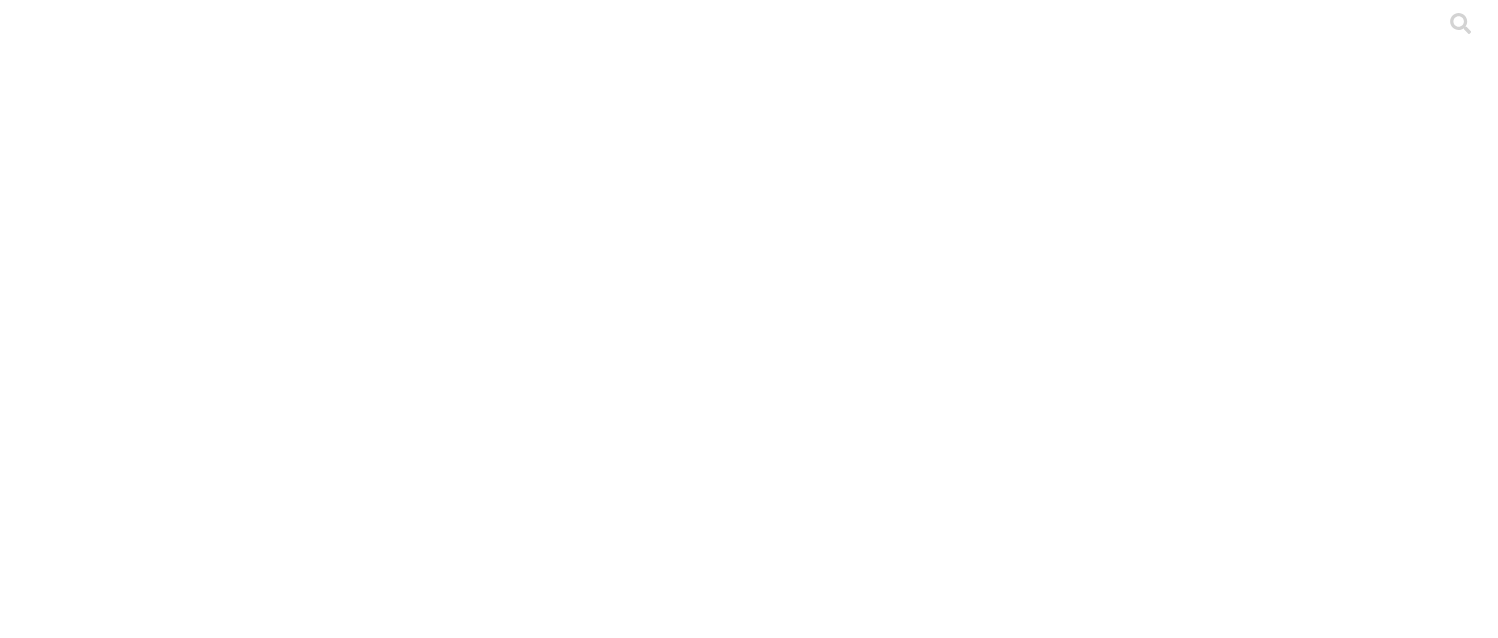 click at bounding box center (96, 2263) 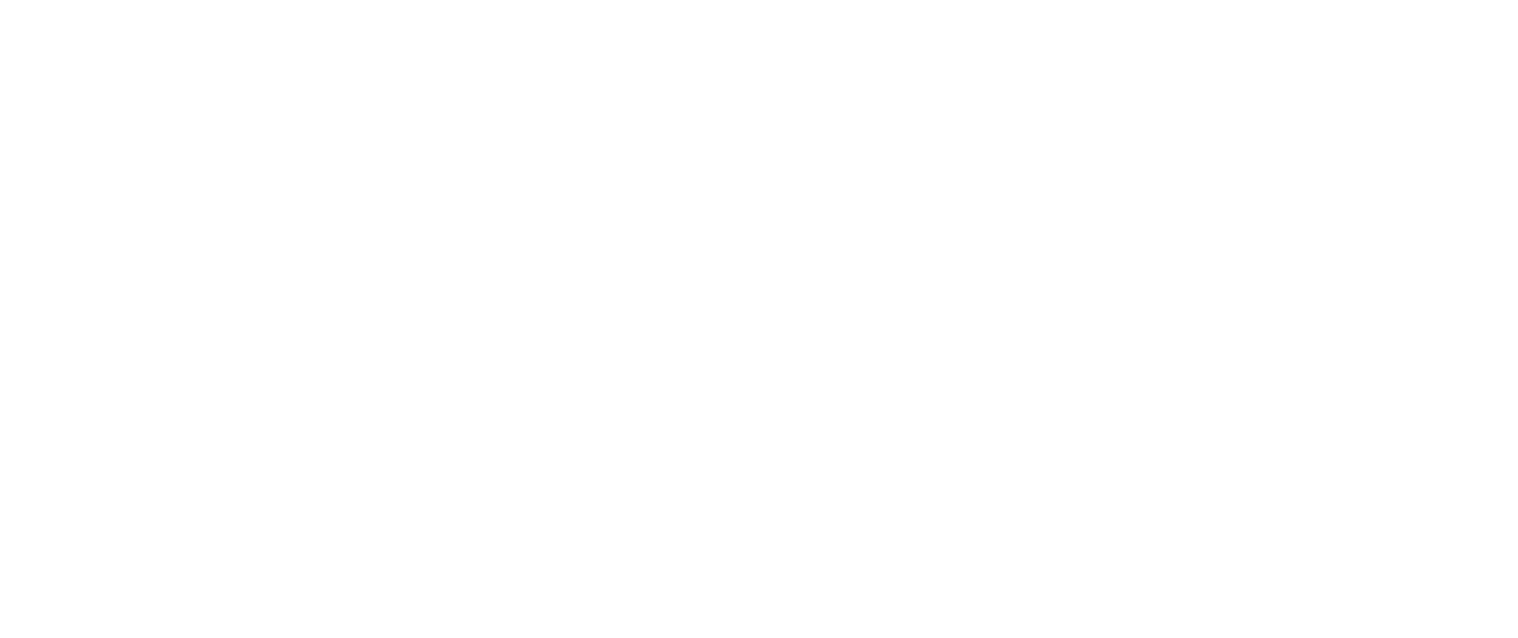 drag, startPoint x: 465, startPoint y: 317, endPoint x: 38, endPoint y: 319, distance: 427.00467 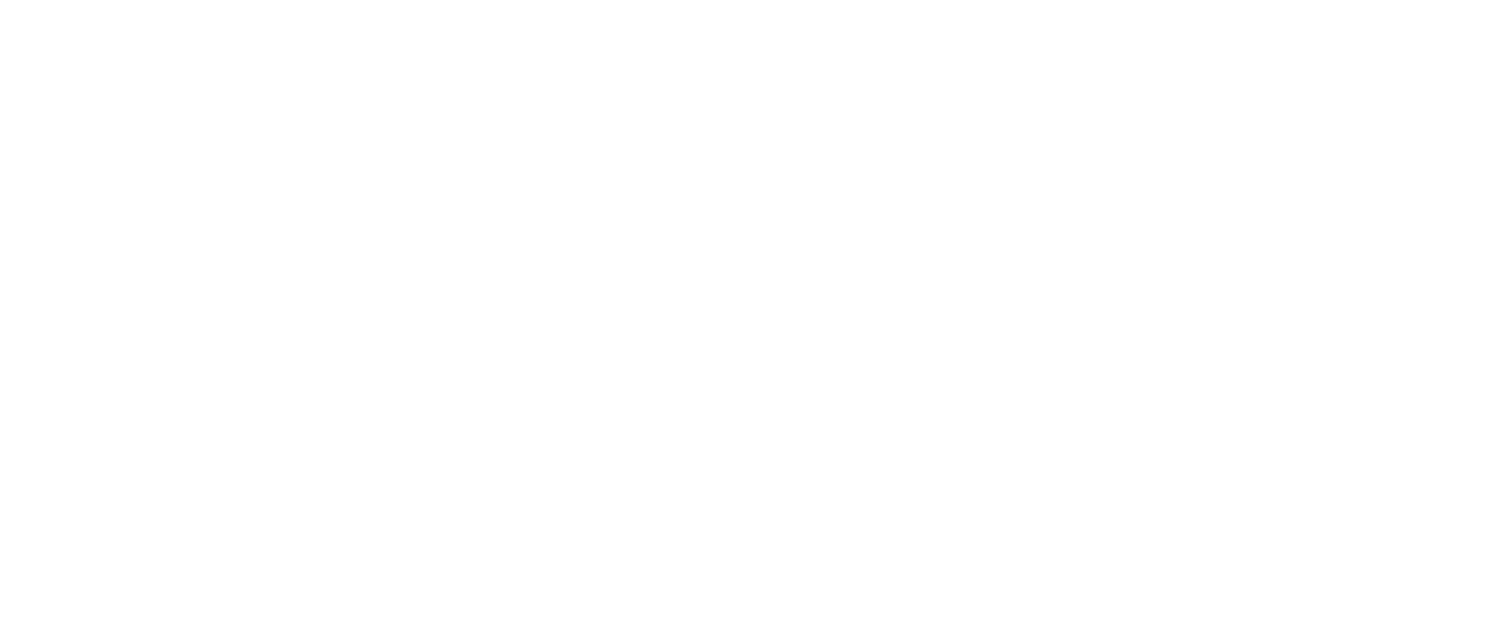 scroll, scrollTop: 1333, scrollLeft: 0, axis: vertical 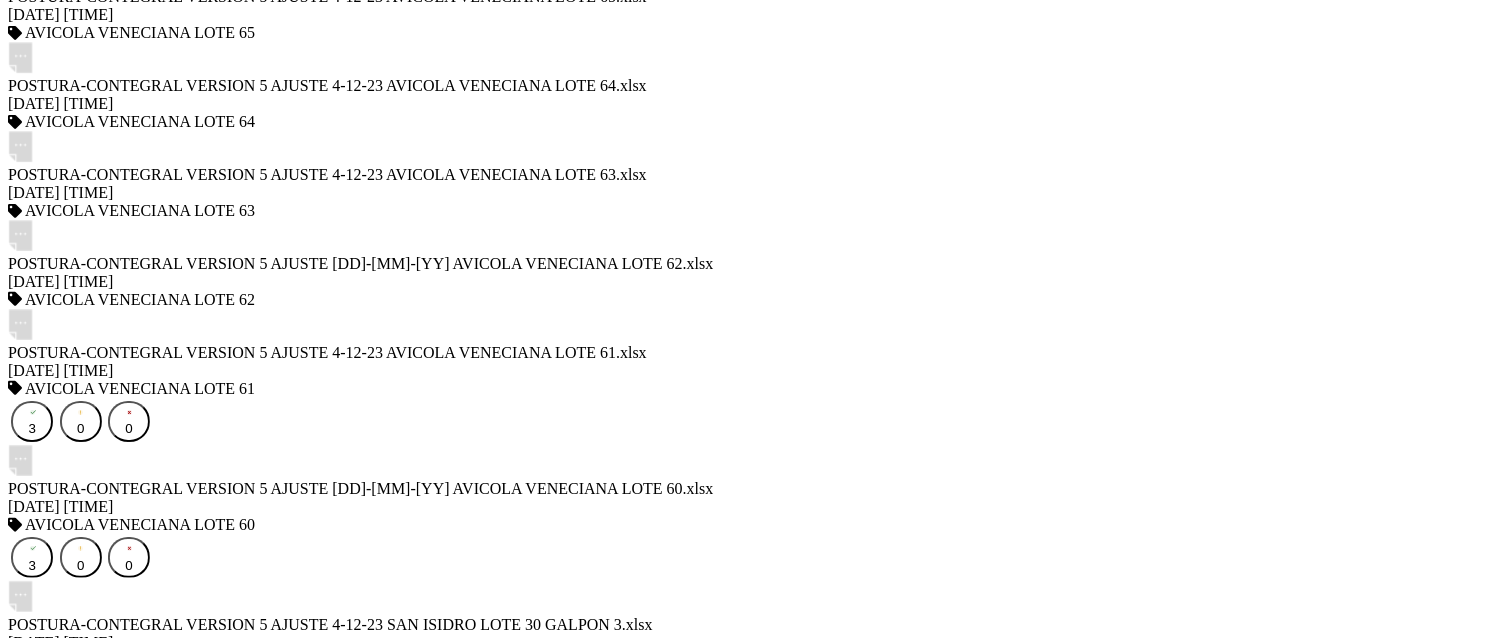 click on "Mostrar más" at bounding box center (749, 4443) 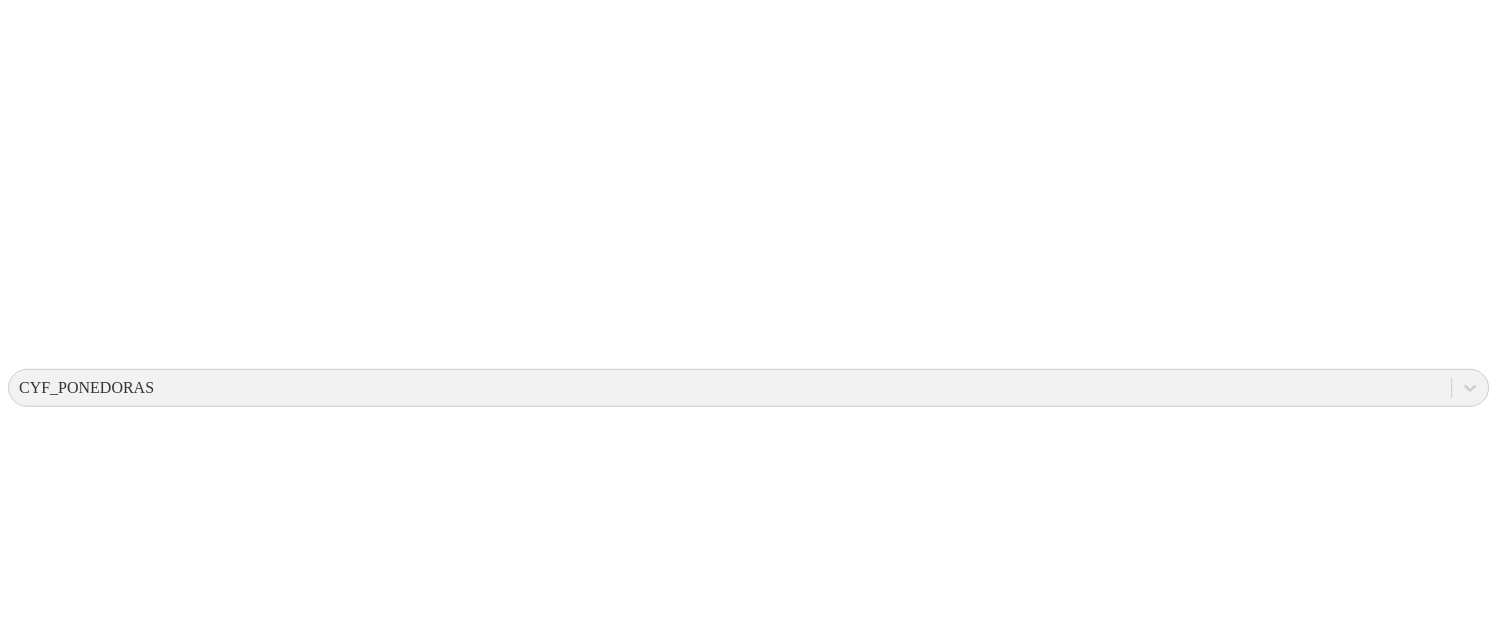 scroll, scrollTop: 386, scrollLeft: 0, axis: vertical 